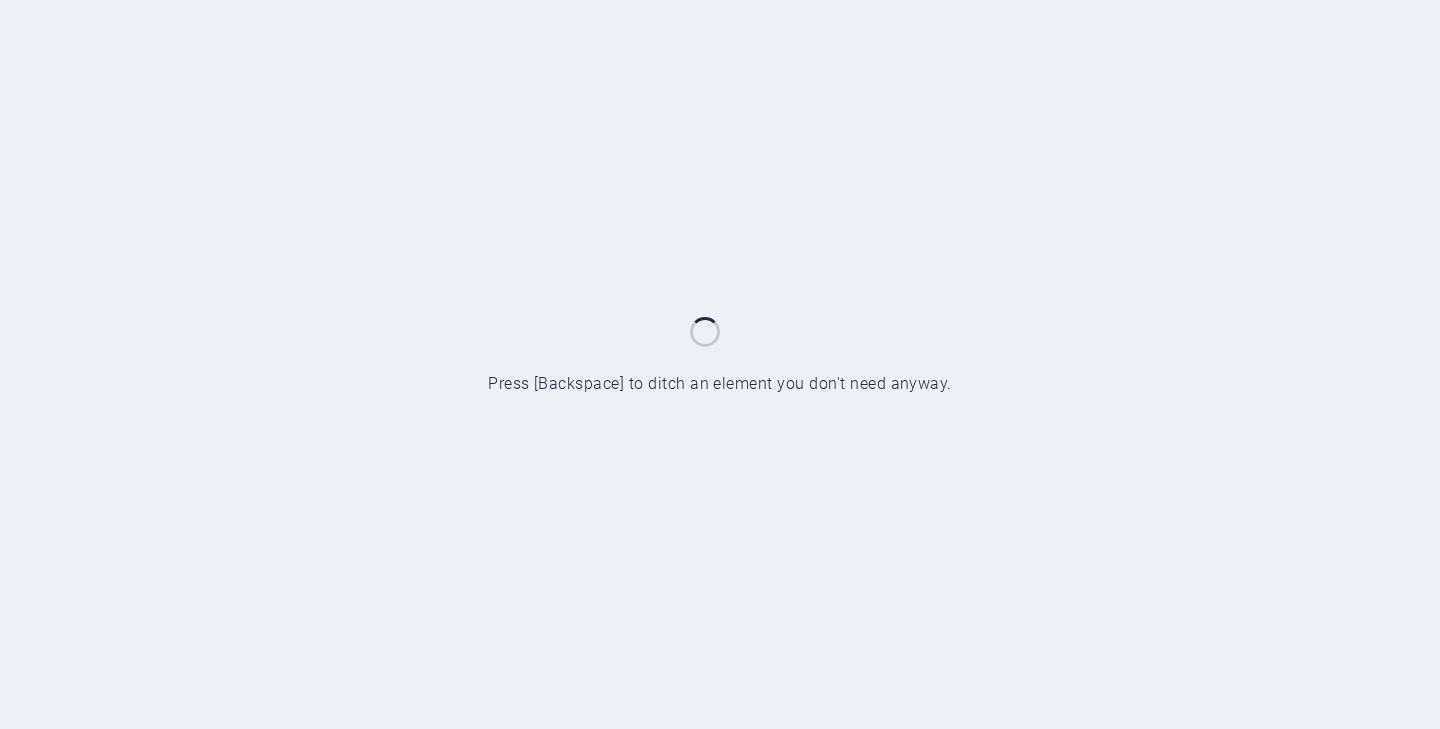 scroll, scrollTop: 0, scrollLeft: 0, axis: both 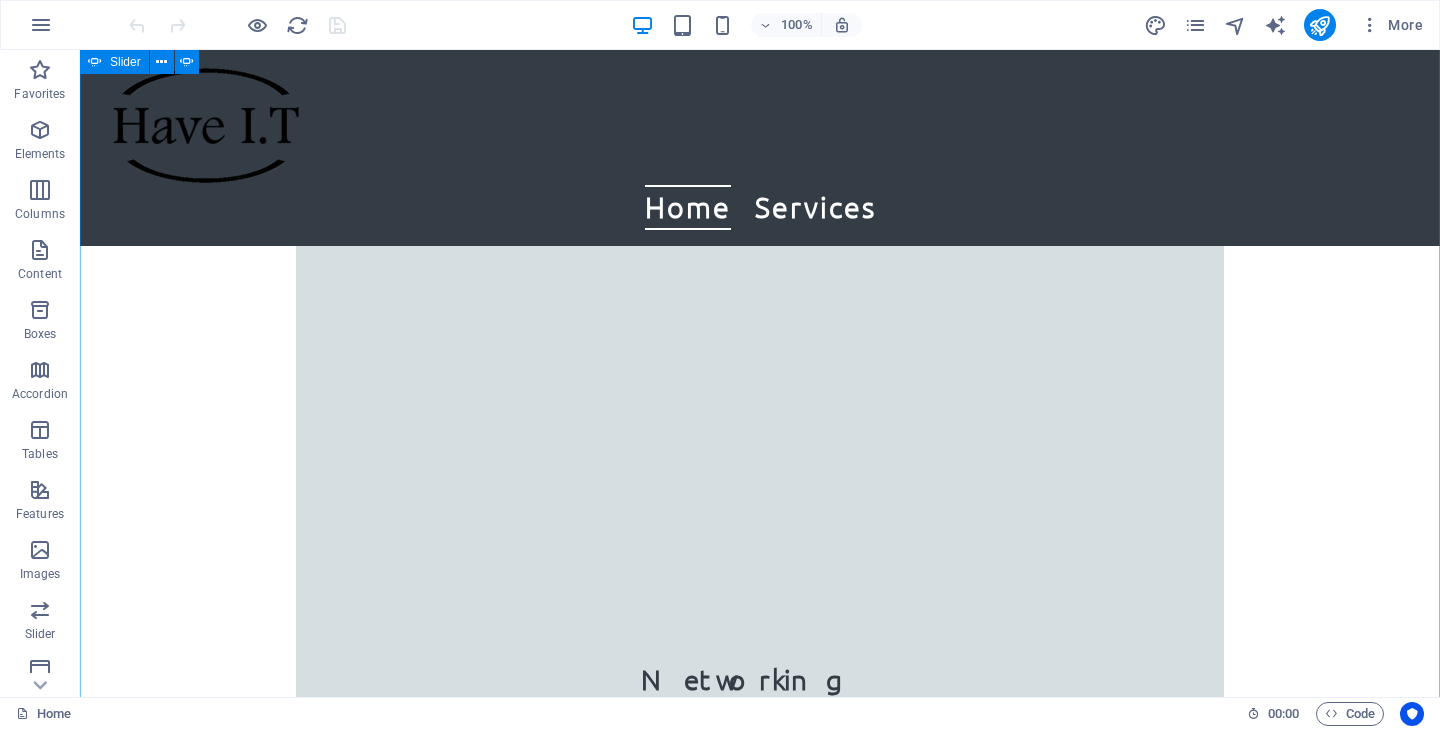 click at bounding box center (80, 8571) 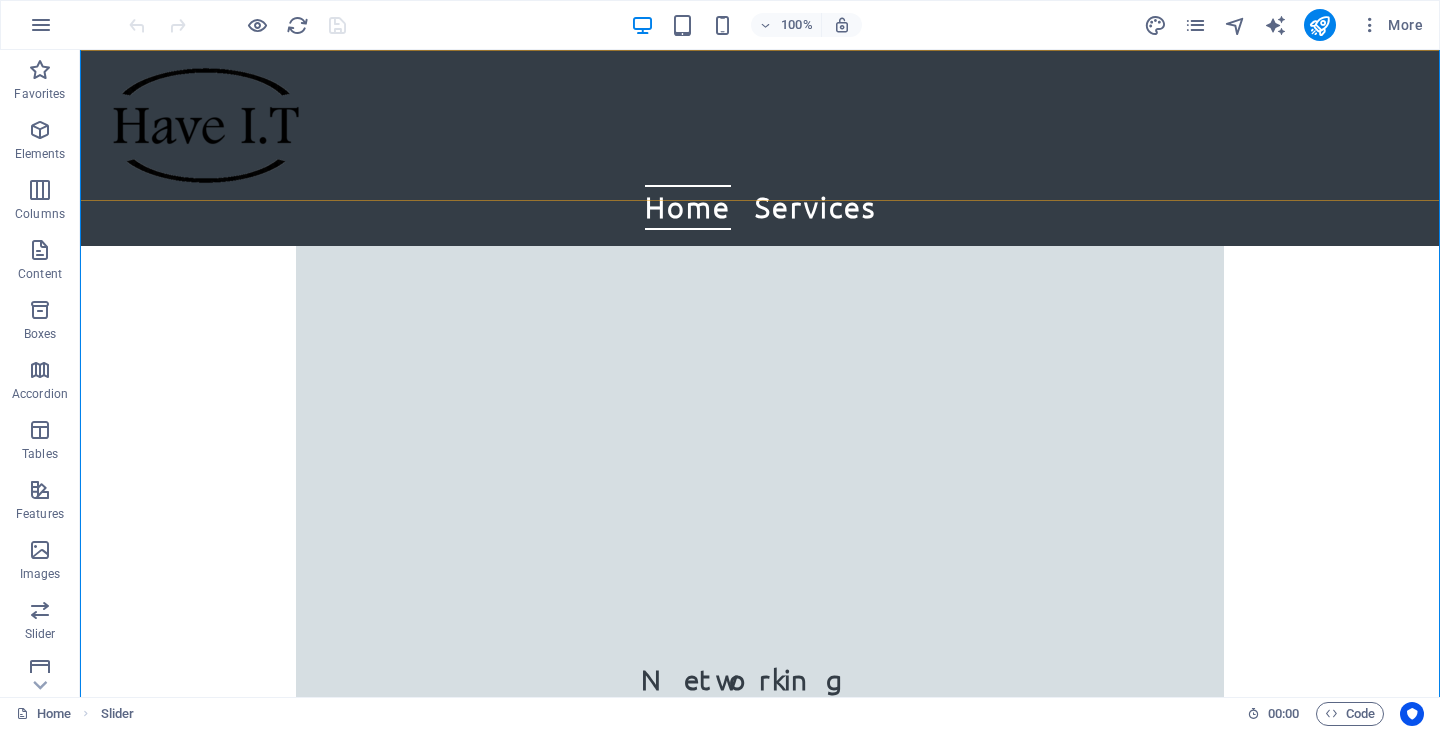 scroll, scrollTop: 1856, scrollLeft: 0, axis: vertical 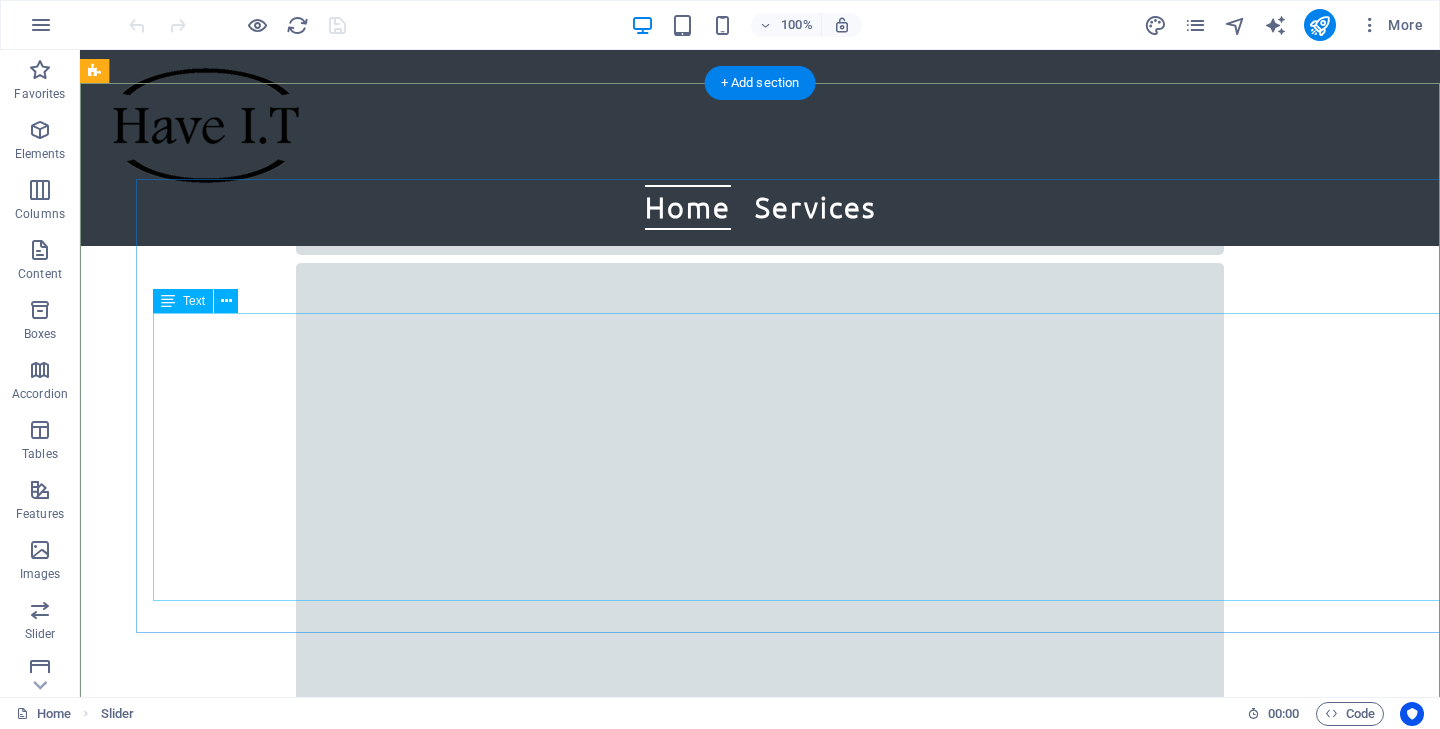 click on "In today’s rapidly evolving digital landscape, the importance of security and privacy cannot be overstated. As numerous organizations navigate the complexities of data management, many prefer to maintain their data on local systems rather than transitioning to potentially uncertain cloud services. If you find yourself among those who prioritize a higher level of control and comfort regarding your data storage solutions, we have the ideal answer for you.  Introducing TrueNAS—an open-source software that empowers you to transform your existing hardware into a powerful and resilient storage solution. Whether you have an old PC sitting idle or an outdated server that’s ready for a new lease on life, our innovative tools are designed to streamline your data management processes. You can confidently keep your information secure and readily accessible, all while maintaining ownership over your data." at bounding box center (-1960, 5946) 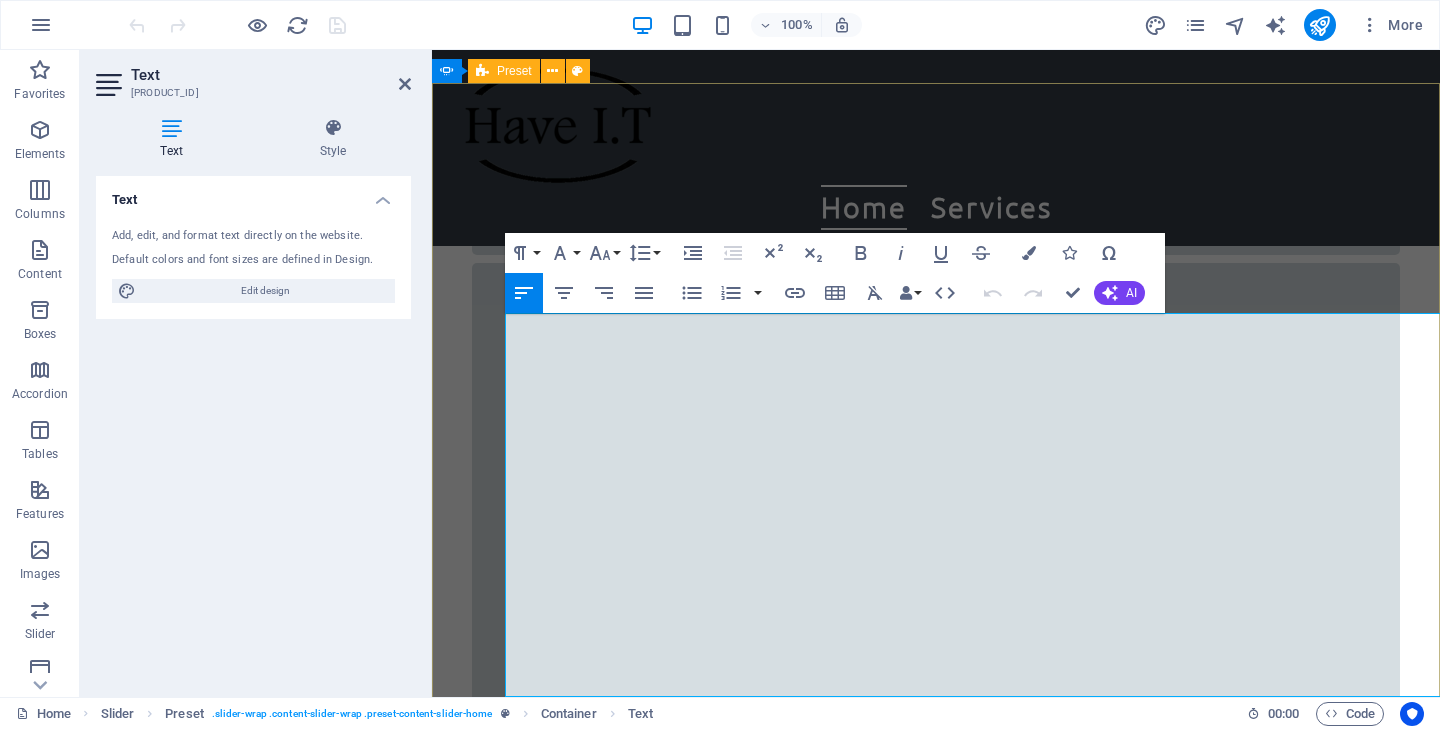 click on "Not ready to make the "cloud-switch"? In today’s rapidly evolving digital landscape, the importance of security and privacy cannot be overstated. As numerous organizations navigate the complexities of data management, many prefer to maintain their data on local systems rather than transitioning to potentially uncertain cloud services. If you find yourself among those who prioritize a higher level of control and comfort regarding your data storage solutions, we have the ideal answer for you.  Introducing TrueNAS—an open-source software that empowers you to transform your existing hardware into a powerful and resilient storage solution. Whether you have an old PC sitting idle or an outdated server that’s ready for a new lease on life, our innovative tools are designed to streamline your data management processes. You can confidently keep your information secure and readily accessible, all while maintaining ownership over your data." at bounding box center (-1080, 5828) 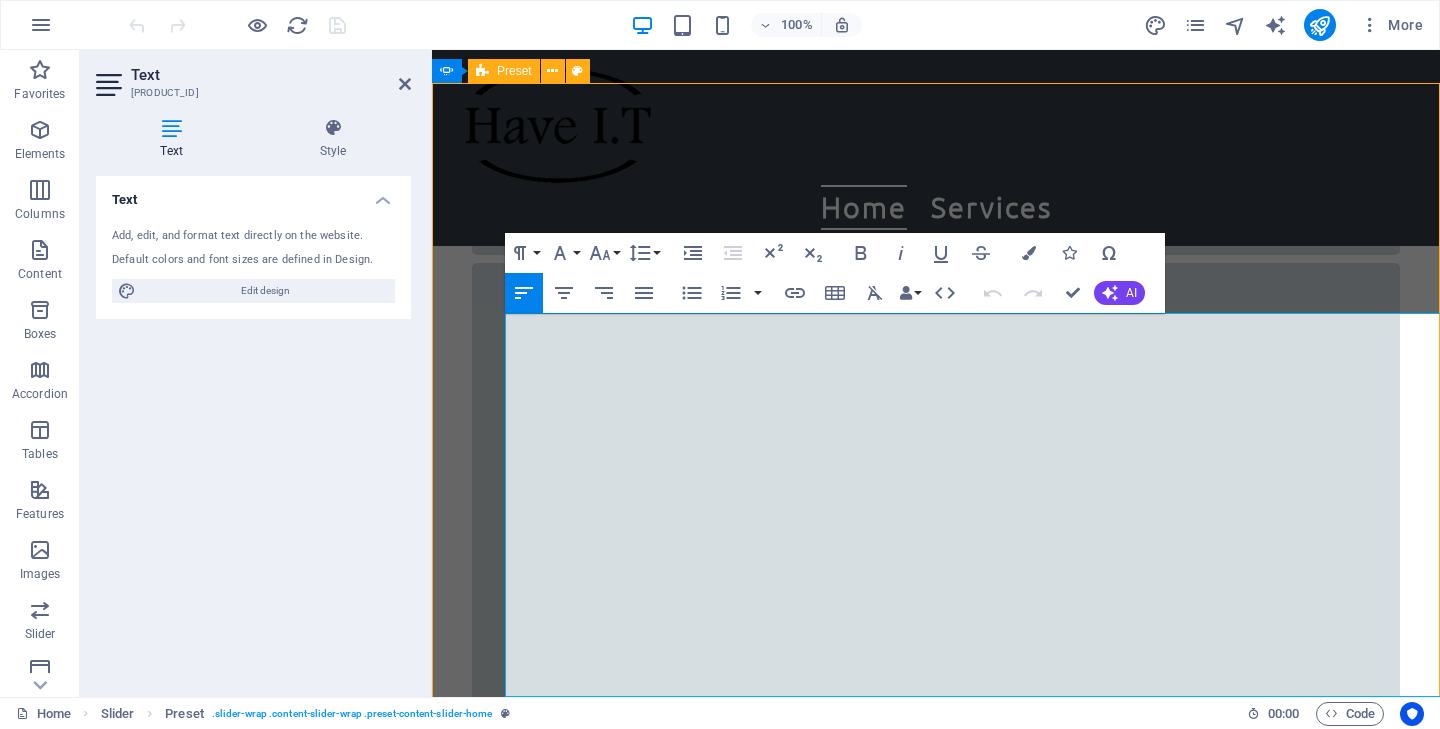 click on "Not ready to make the "cloud-switch"? In today’s rapidly evolving digital landscape, the importance of security and privacy cannot be overstated. As numerous organizations navigate the complexities of data management, many prefer to maintain their data on local systems rather than transitioning to potentially uncertain cloud services. If you find yourself among those who prioritize a higher level of control and comfort regarding your data storage solutions, we have the ideal answer for you.  Introducing TrueNAS—an open-source software that empowers you to transform your existing hardware into a powerful and resilient storage solution. Whether you have an old PC sitting idle or an outdated server that’s ready for a new lease on life, our innovative tools are designed to streamline your data management processes. You can confidently keep your information secure and readily accessible, all while maintaining ownership over your data." at bounding box center [-1080, 5828] 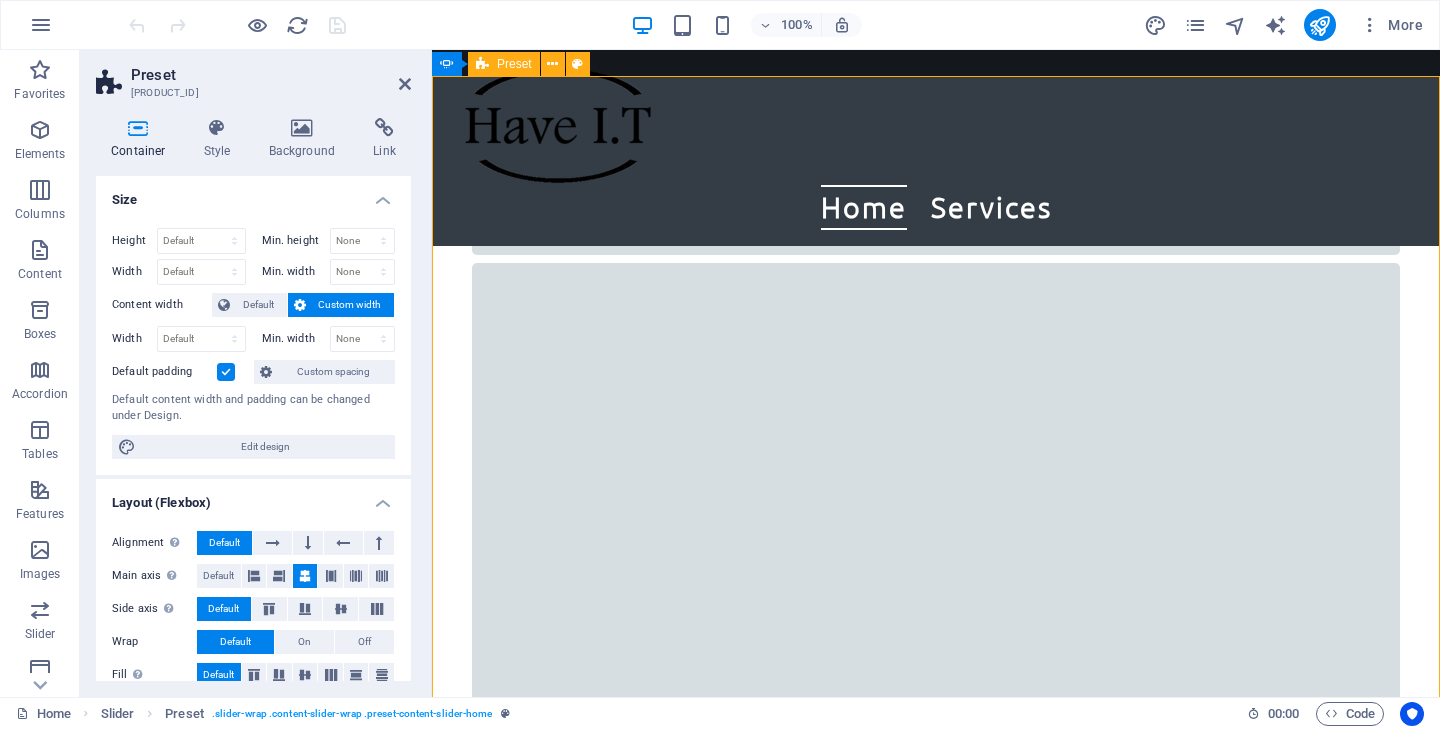 scroll, scrollTop: 1890, scrollLeft: 0, axis: vertical 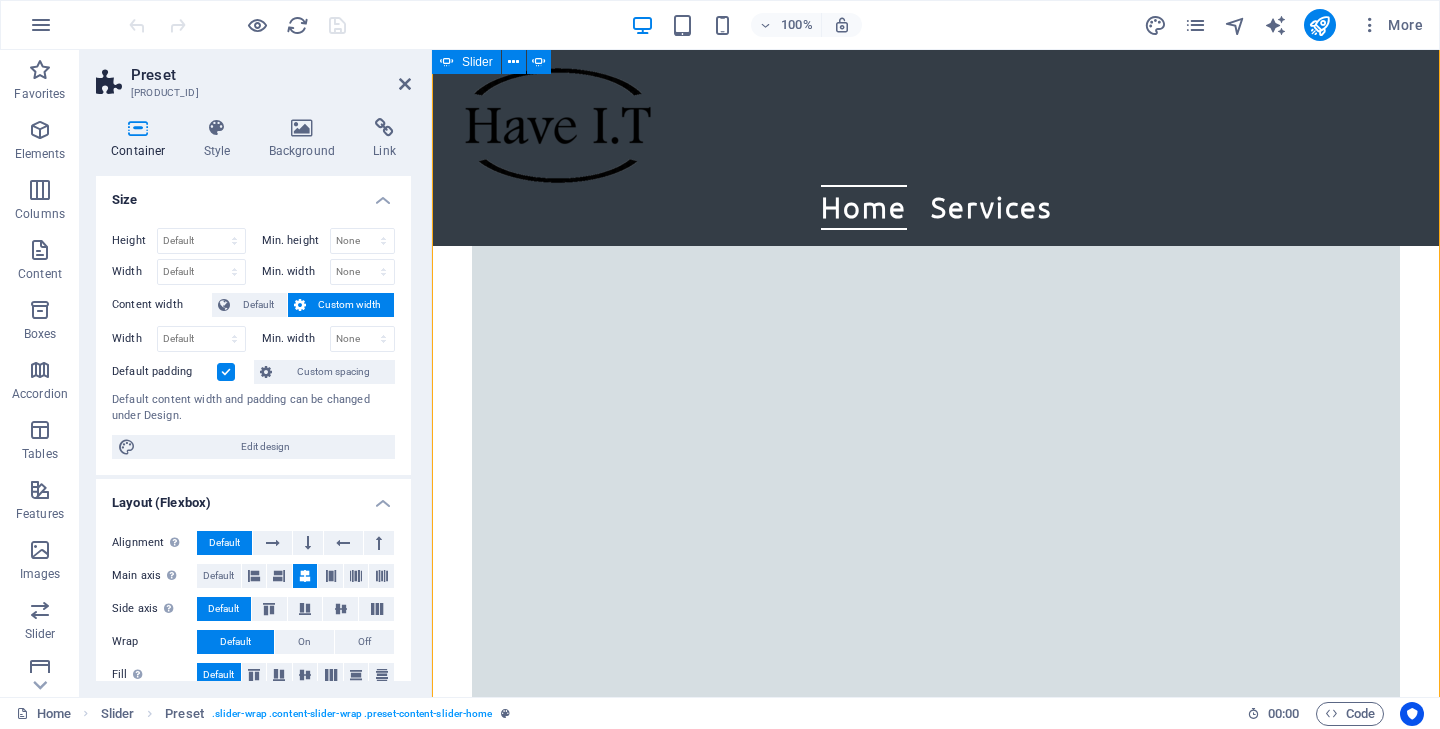 click at bounding box center (432, 8726) 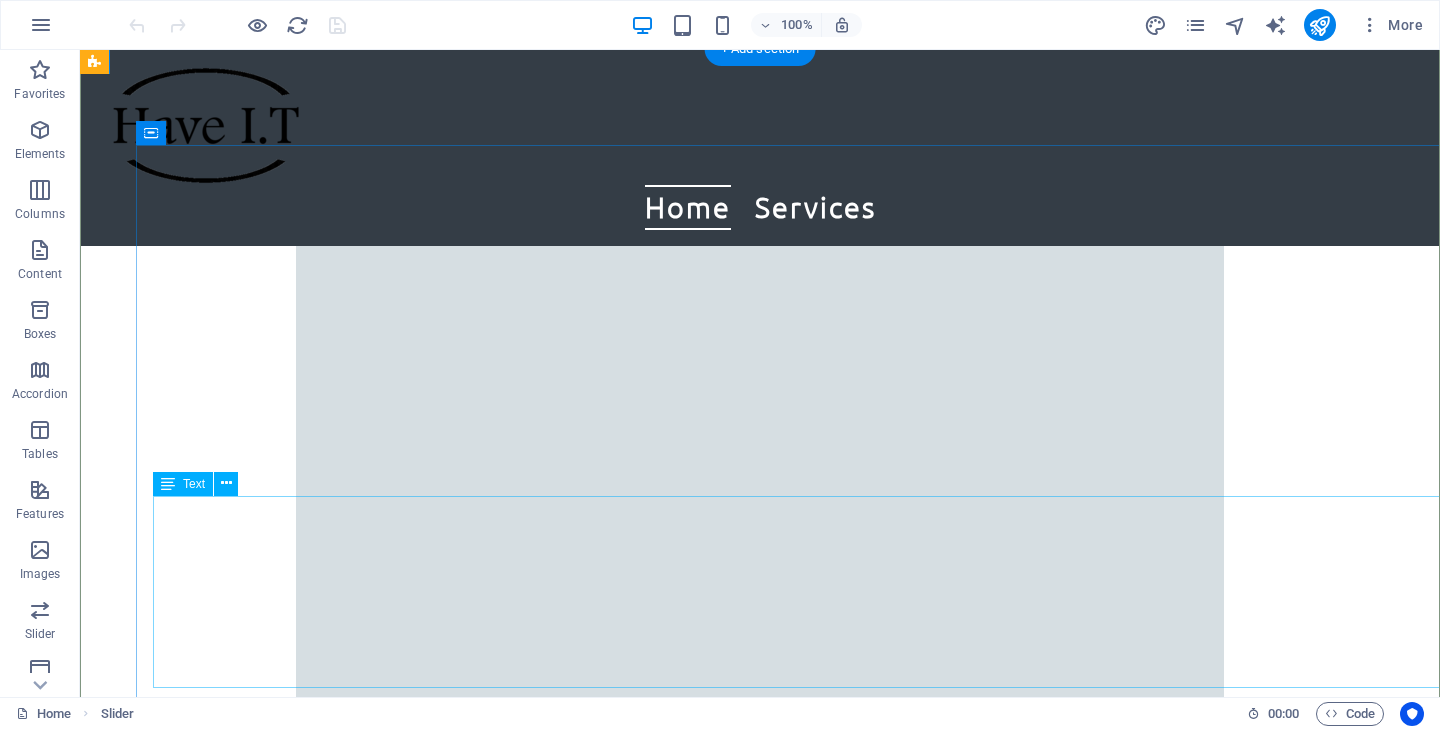 click on "At HaveSolutions, we specialize in facilitating the seamless migration of your company's essential data to the Microsoft 365 Business Suite. Our services encompass the transfer of emails, voice communication, and documents, ensuring that your transition is both efficient and straightforward. We recognize the importance of maintaining operational continuity during this process, which is why our team is dedicated to providing tailored solutions that meet your specific needs." at bounding box center (-3320, 6712) 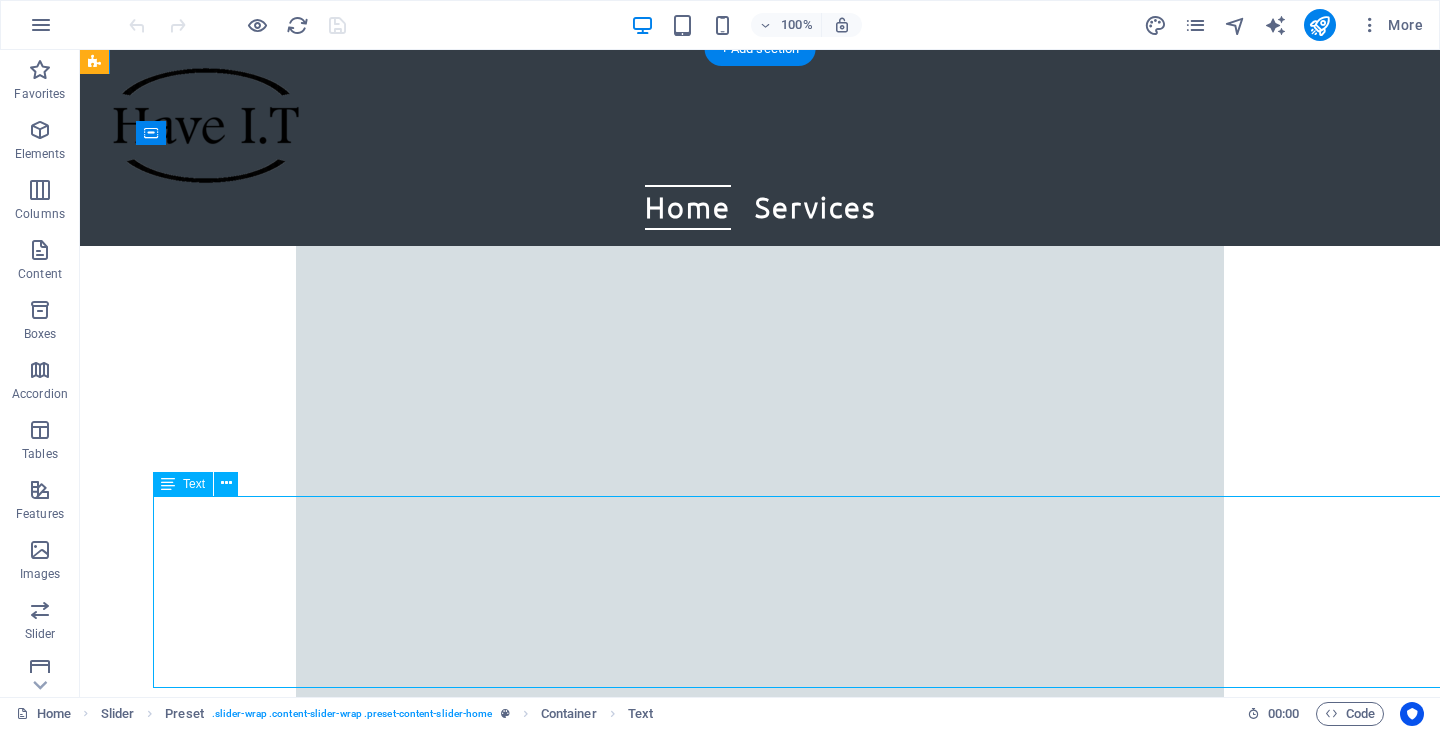 click on "At HaveSolutions, we specialize in facilitating the seamless migration of your company's essential data to the Microsoft 365 Business Suite. Our services encompass the transfer of emails, voice communication, and documents, ensuring that your transition is both efficient and straightforward. We recognize the importance of maintaining operational continuity during this process, which is why our team is dedicated to providing tailored solutions that meet your specific needs." at bounding box center [-3320, 6712] 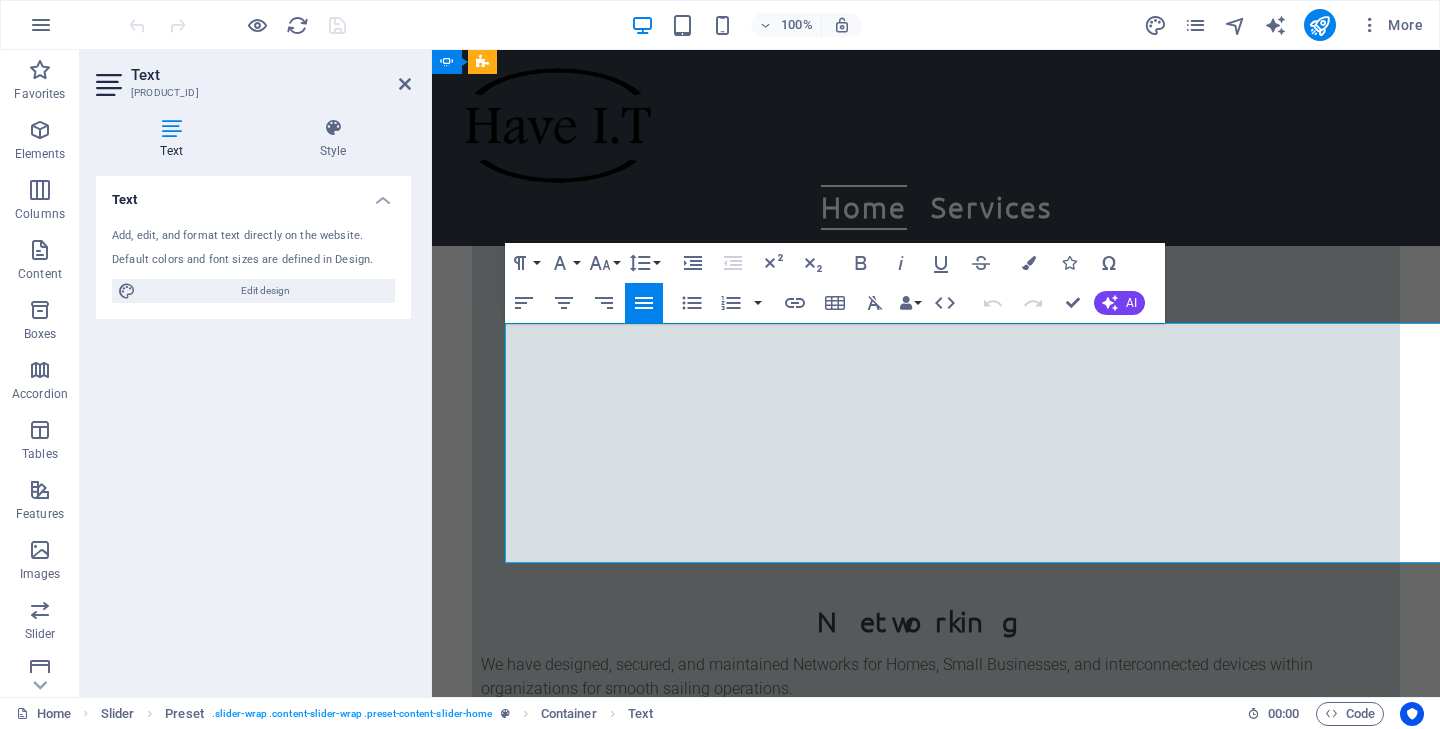 scroll, scrollTop: 1999, scrollLeft: 0, axis: vertical 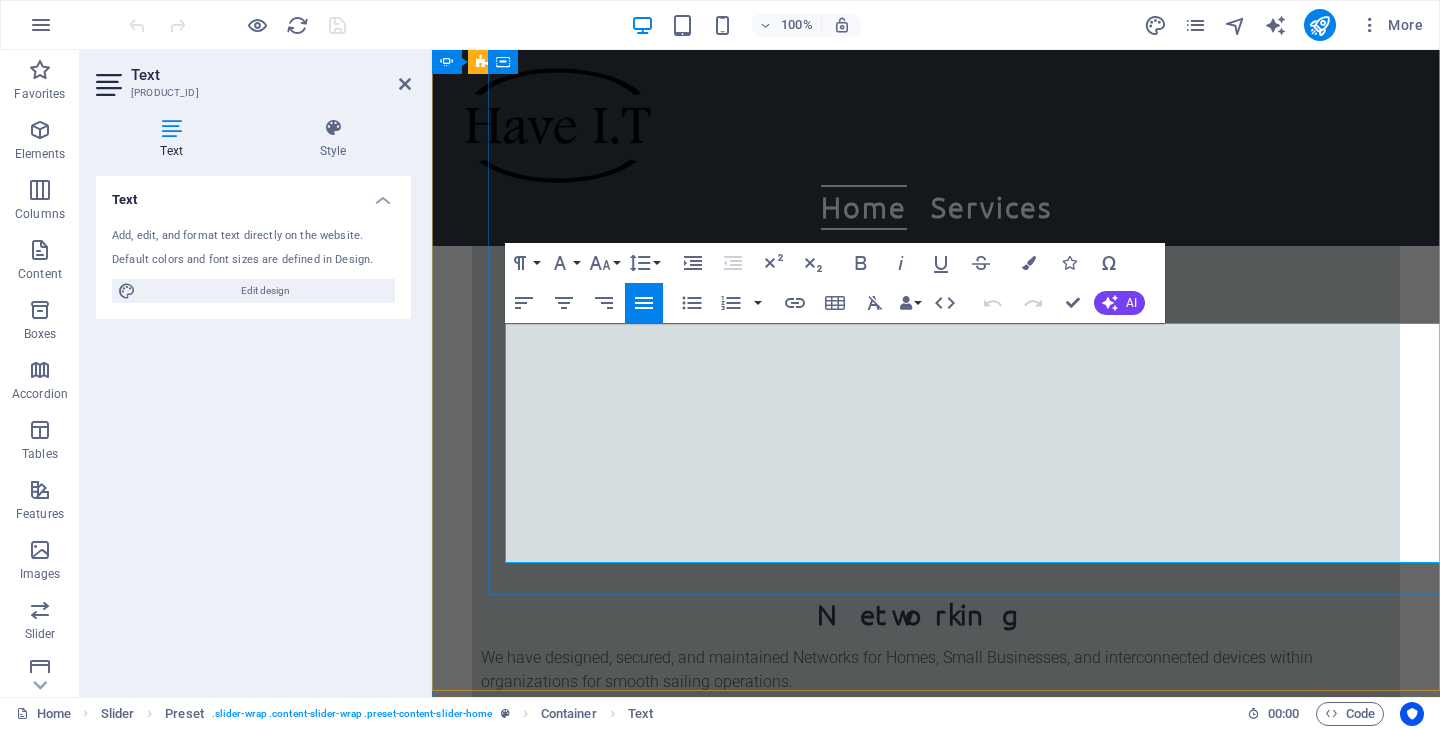 click on "At HaveSolutions, we specialize in facilitating the seamless migration of your company's essential data to the Microsoft 365 Business Suite. Our services encompass the transfer of emails, voice communication, and documents, ensuring that your transition is both efficient and straightforward. We recognize the importance of maintaining operational continuity during this process, which is why our team is dedicated to providing tailored solutions that meet your specific needs." at bounding box center [-2088, 6675] 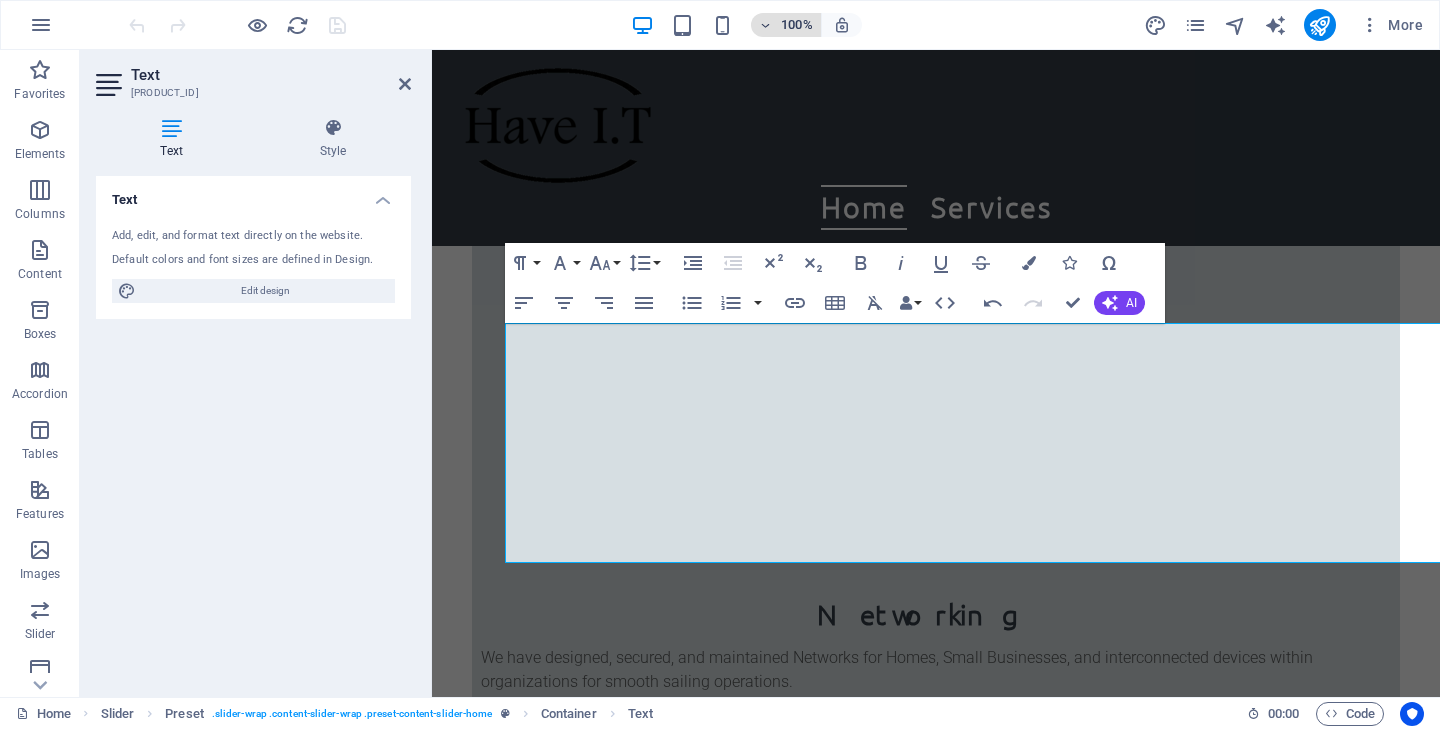 click on "100%" at bounding box center (786, 25) 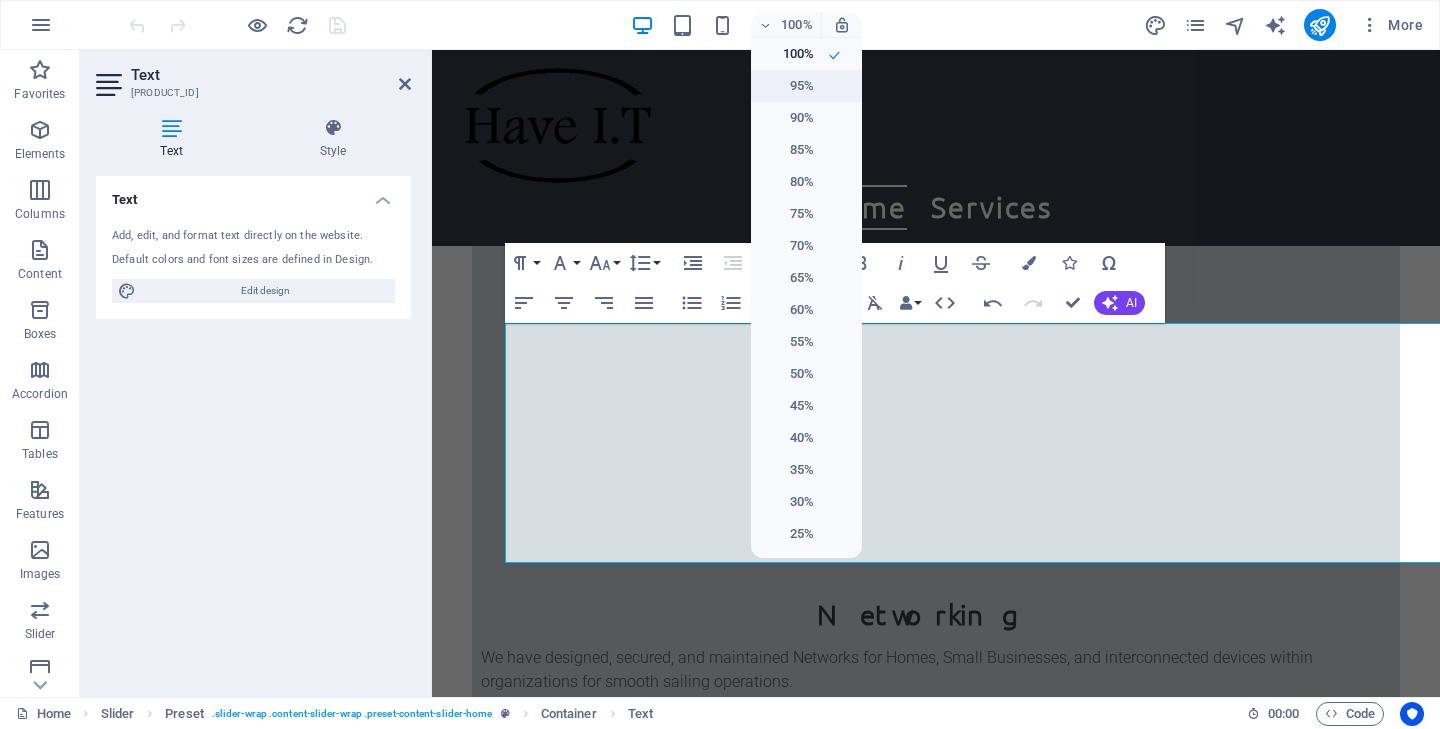click on "95%" at bounding box center (788, 86) 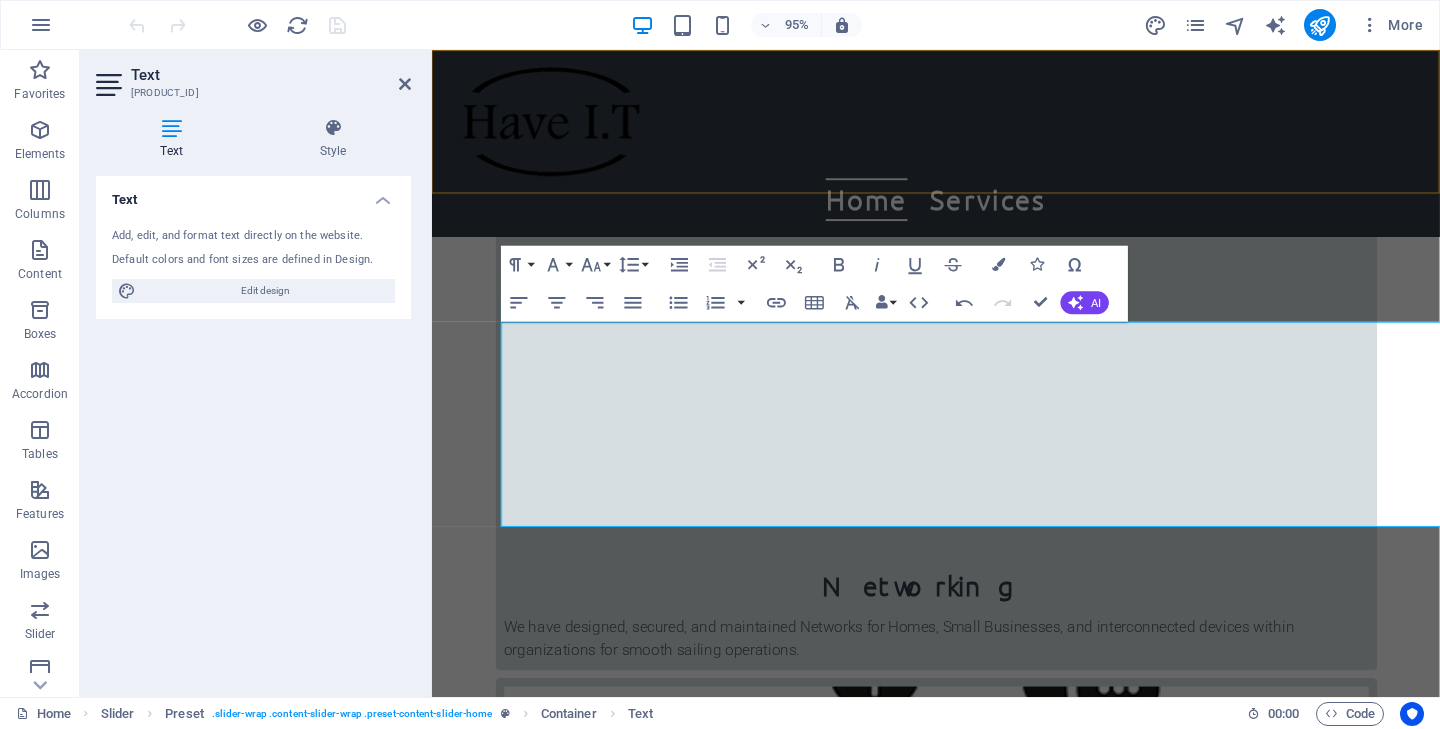 click on "95%" at bounding box center (746, 25) 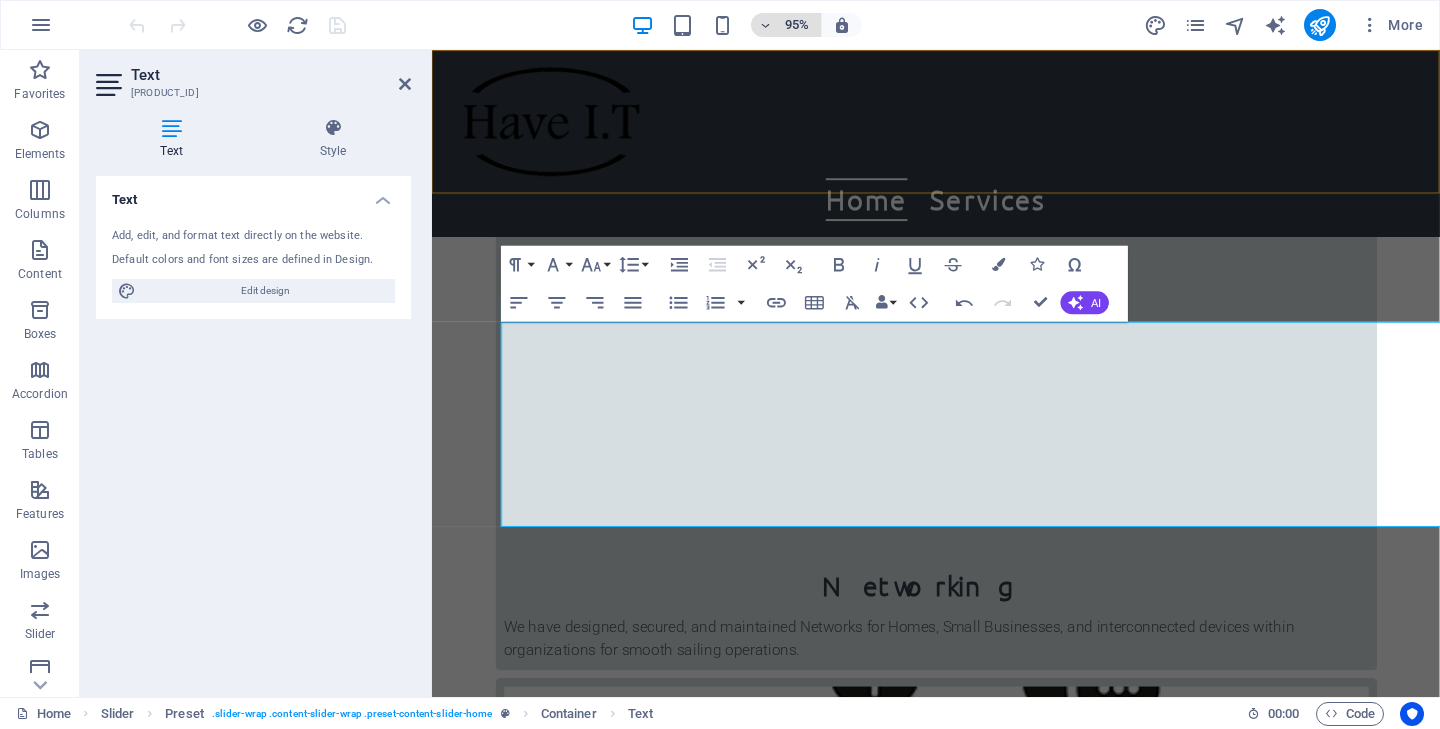 click on "95%" at bounding box center (797, 25) 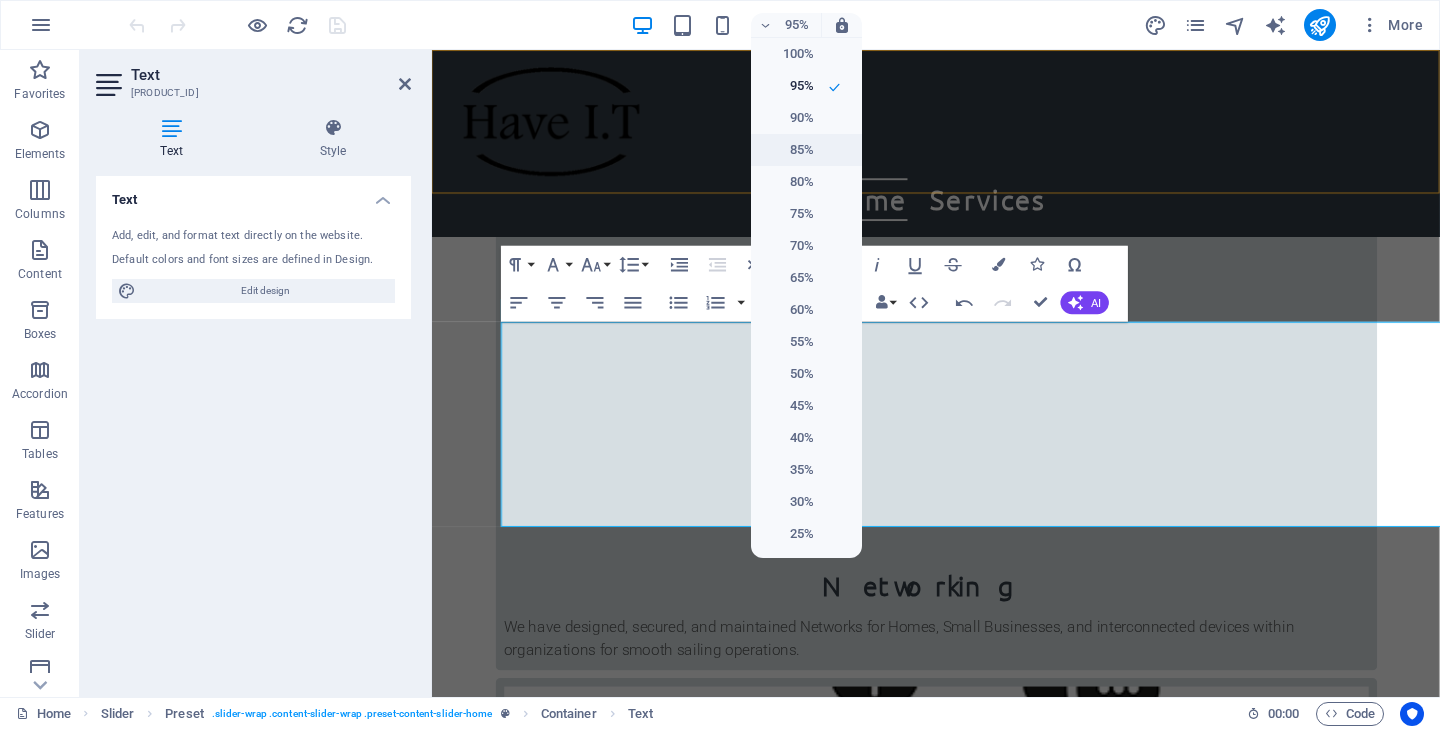 click on "85%" at bounding box center (806, 150) 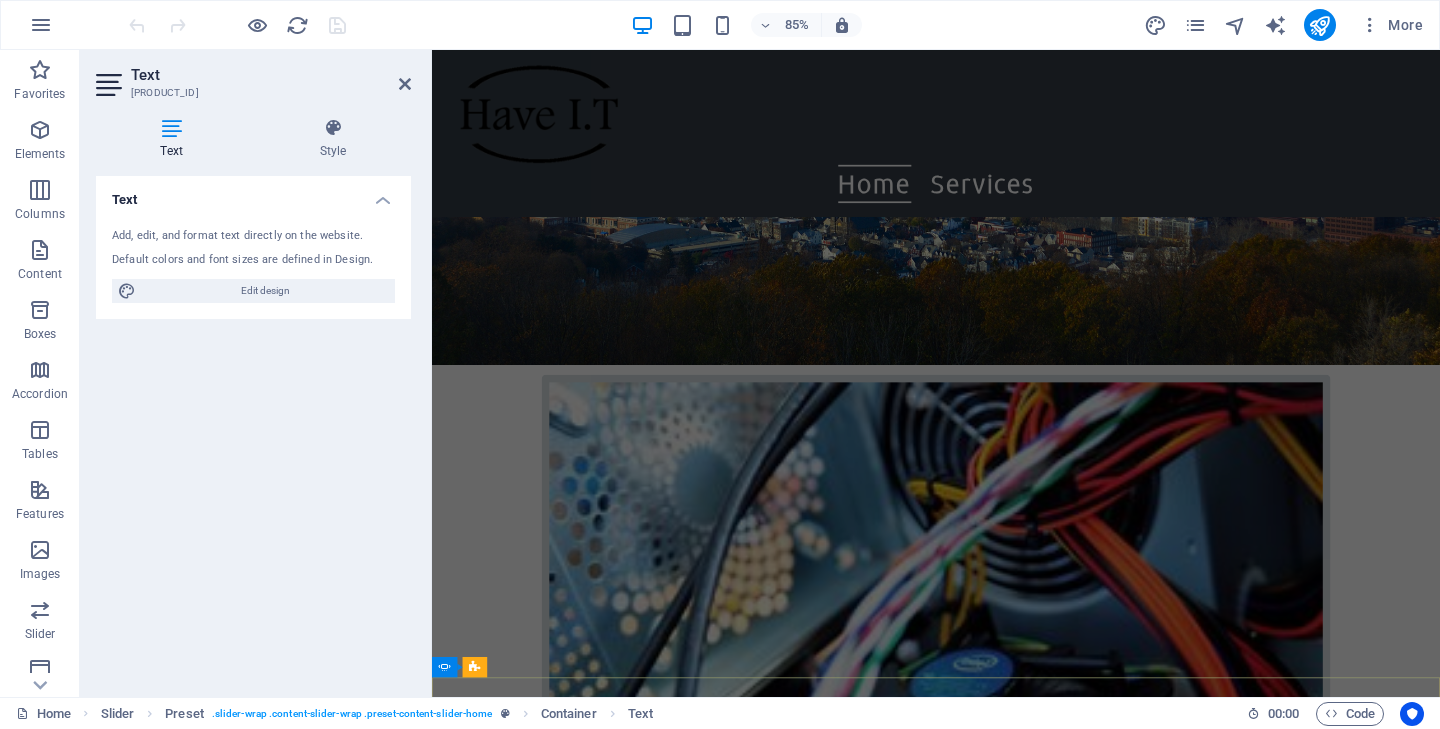 scroll, scrollTop: 1219, scrollLeft: 0, axis: vertical 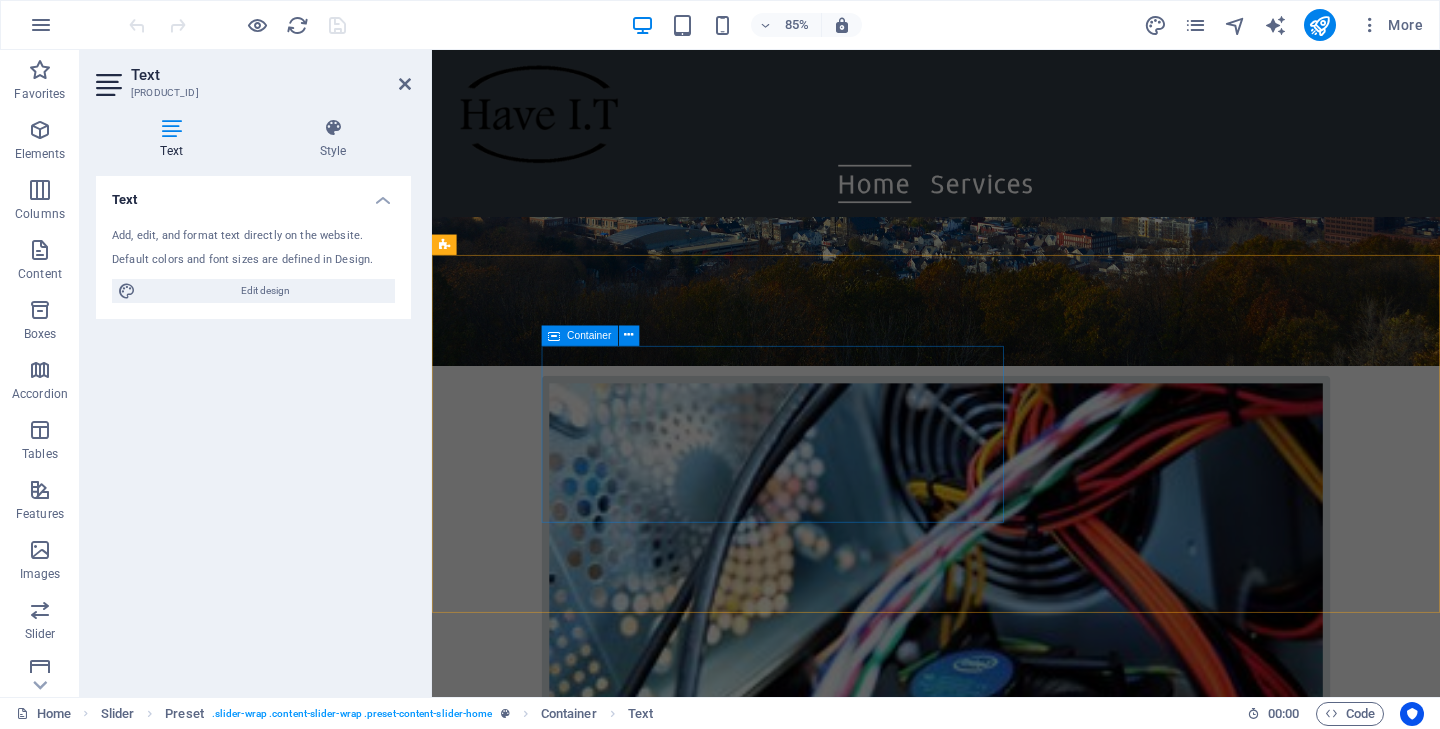 click on "Knowledge TWO Generations Worth...  Zach (our owner) with his father, the true HaveFather (and one of the founders of the original HaveSolutions), circa. 2005" at bounding box center (1065, 3338) 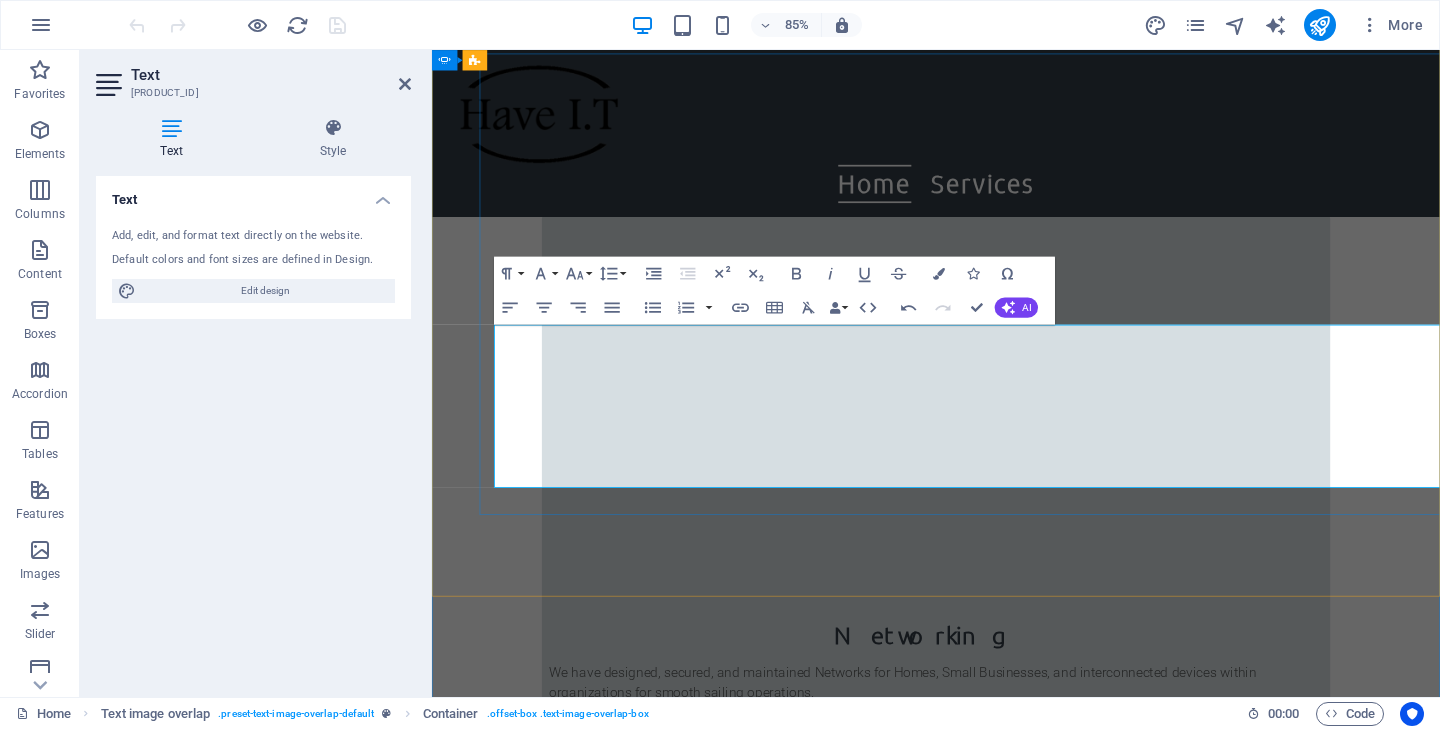 click on "At HaveIT, we specialize in facilitating the seamless migration of your company's essential data to the Microsoft 365 Business Suite. Our services encompass the transfer of emails, voice communication, and documents, ensuring that your transition is both efficient and straightforward. We recognize the importance of maintaining operational continuity during this process, which is why our team is dedicated to providing tailored solutions that meet your specific needs." at bounding box center [-2533, 6851] 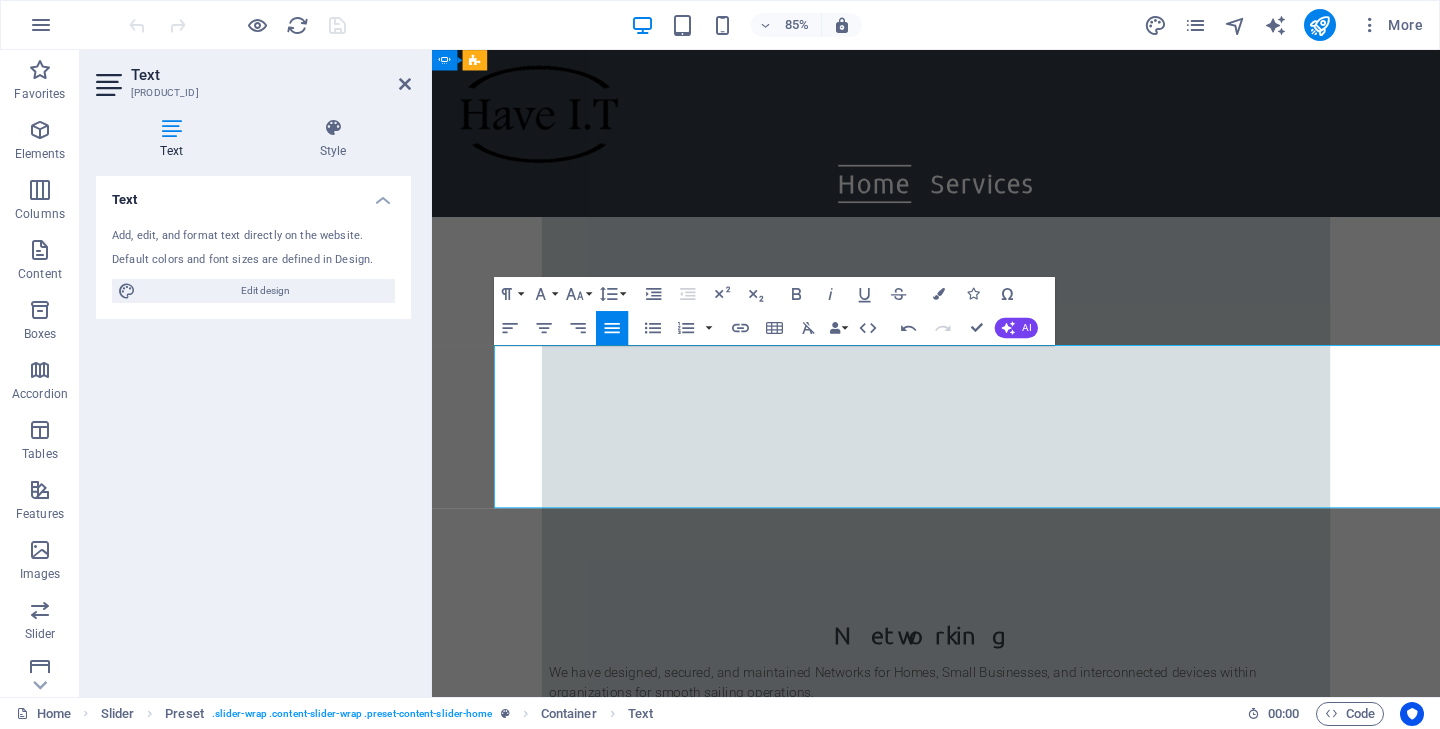 scroll, scrollTop: 1983, scrollLeft: 0, axis: vertical 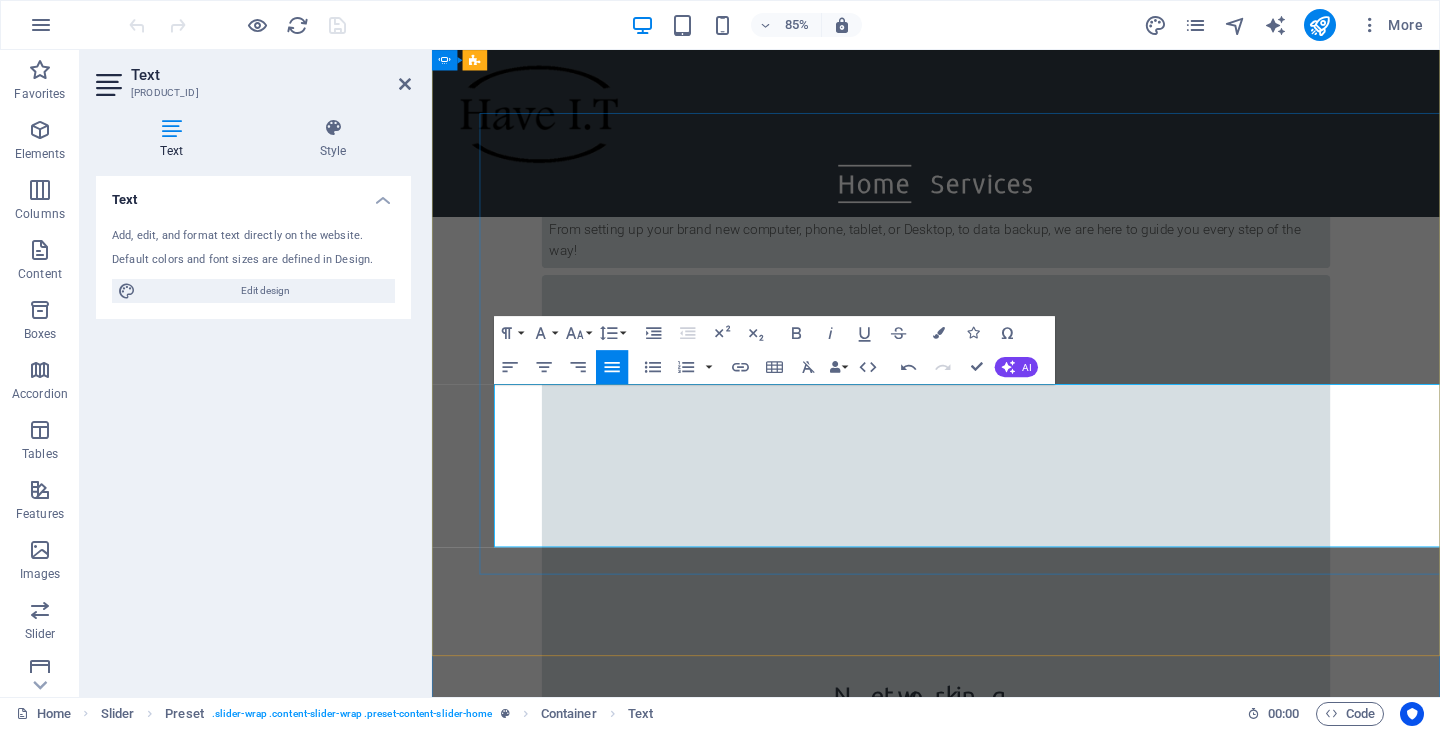 click on "At HaveIT, we specialize in facilitating the seamless migration of your company's essential data to the Microsoft 365 Business Suite. Our services encompass the transfer of emails, voice communication, and documents, ensuring that your transition is both efficient and straightforward. We recognize the importance of maintaining operational continuity during this process, which is why our team is dedicated to providing tailored solutions that meet your specific needs." at bounding box center [-2533, 6921] 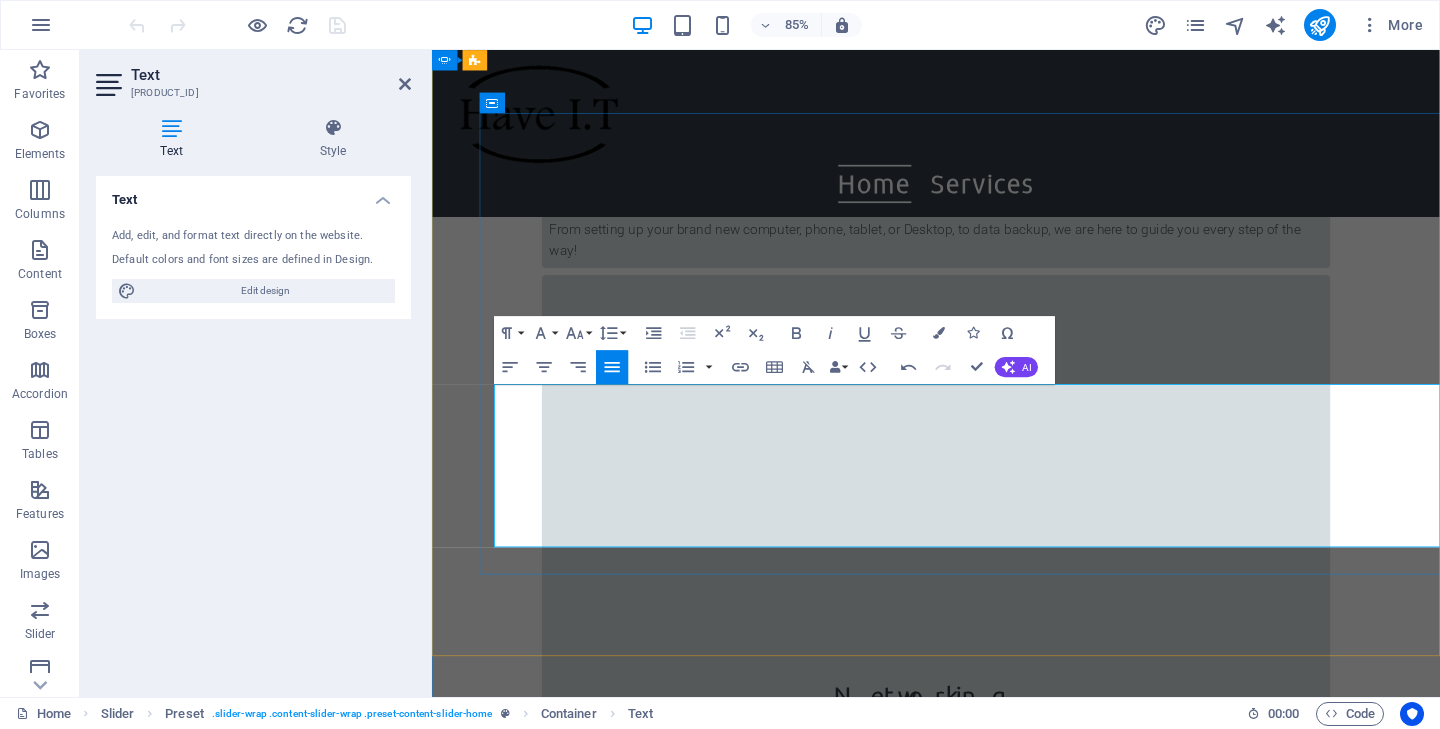click on "At HaveIT, we specialize in facilitating the seamless migration of your company's essential data to the Microsoft 365 Business Suite. Our services encompass the transfer of emails, voice communication, and documents, ensuring that your transition is both efficient and straightforward. We recognize the importance of maintaining operational continuity during this process, which is why our team is dedicated to providing tailored solutions that meet your specific needs." at bounding box center [-2533, 6921] 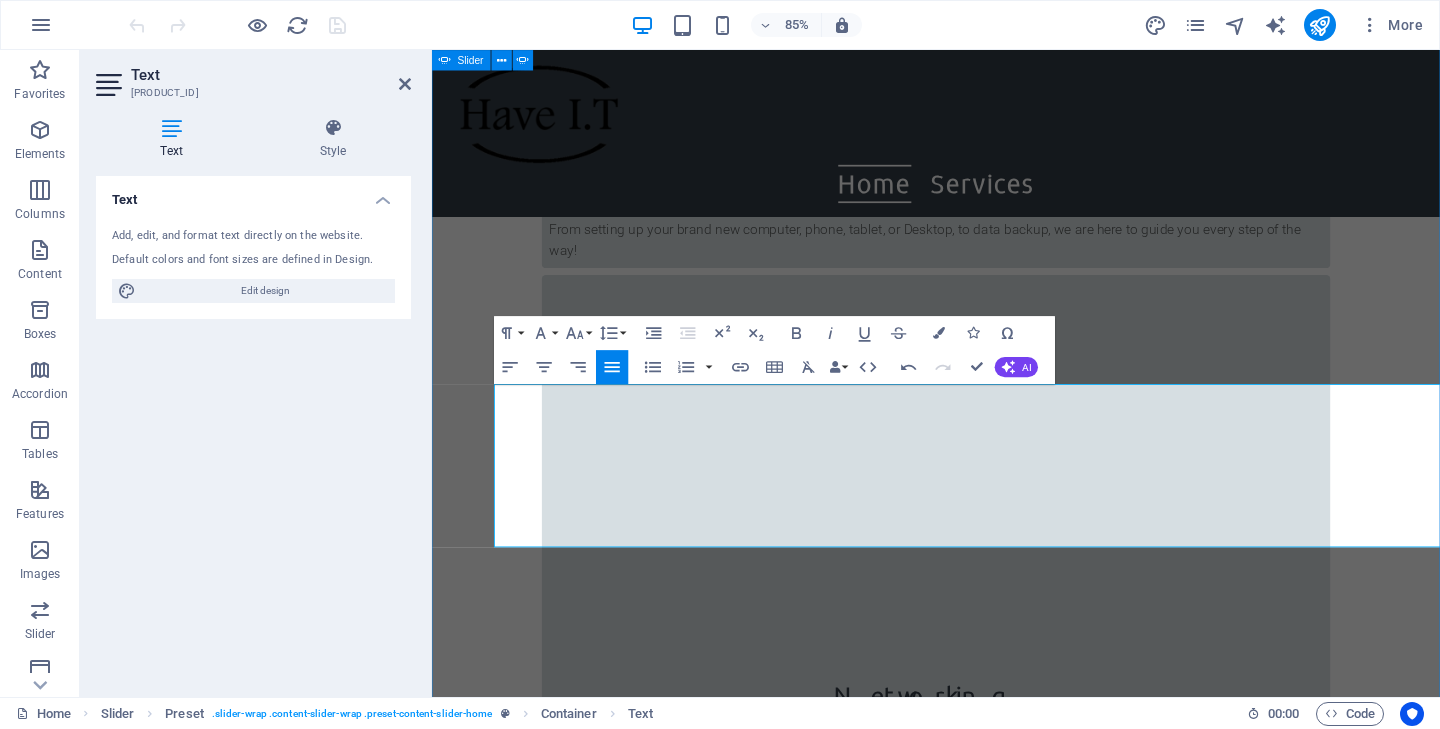 click at bounding box center (432, 8850) 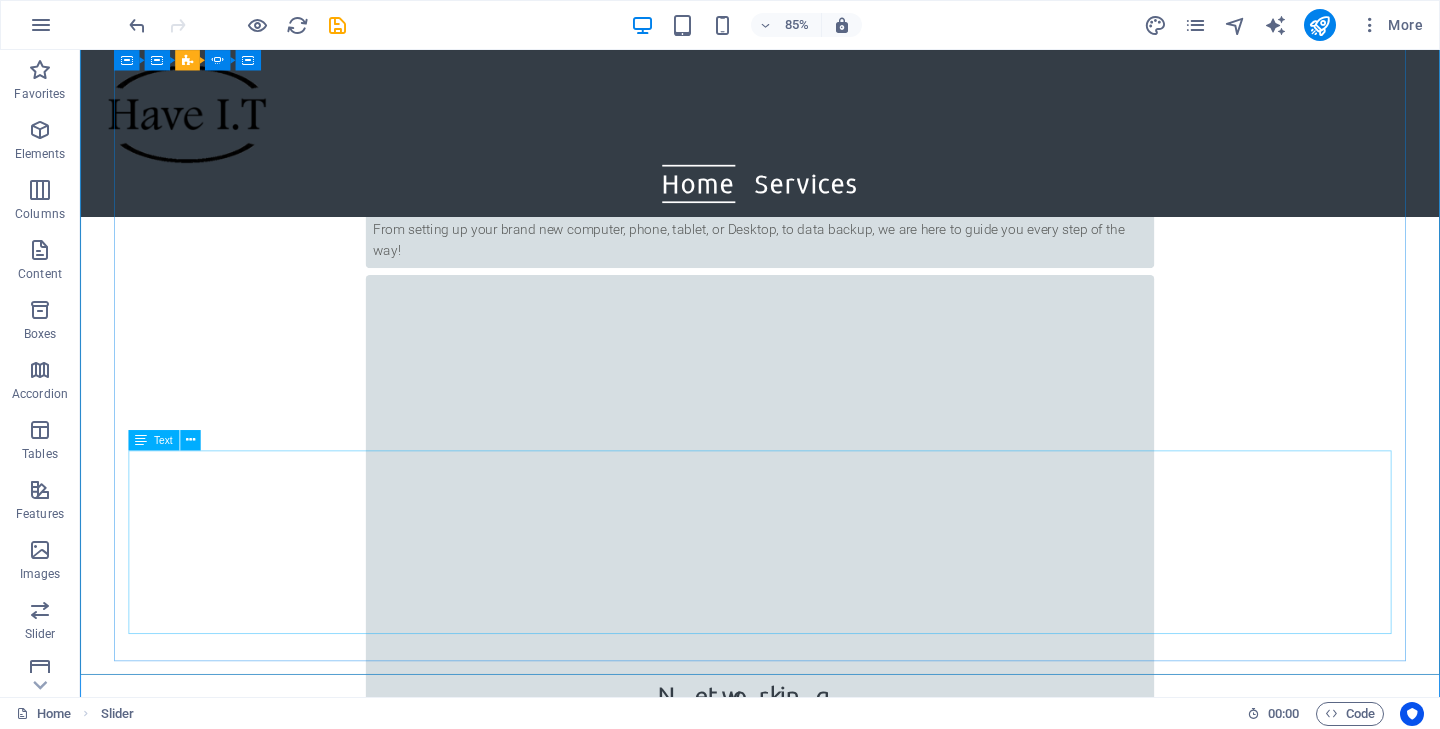 scroll, scrollTop: 2021, scrollLeft: 0, axis: vertical 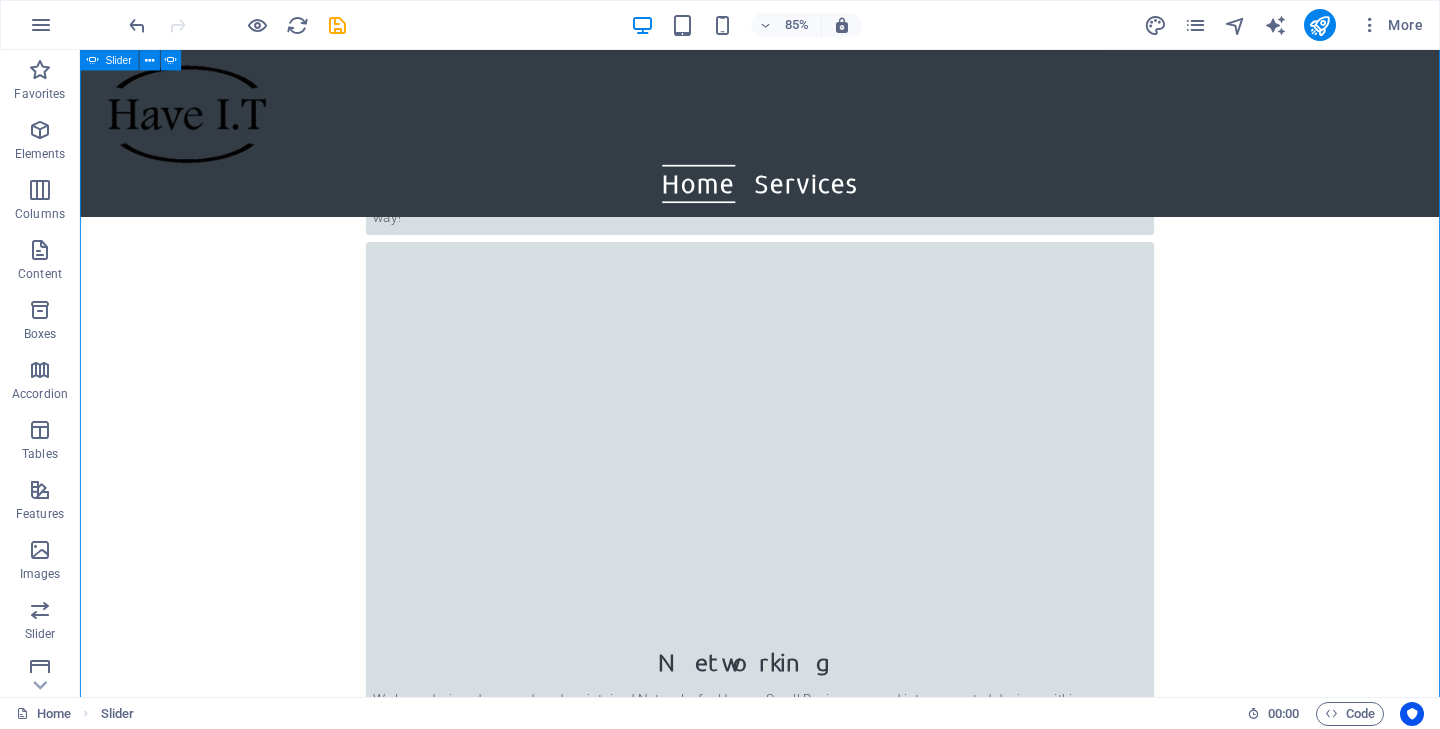 click at bounding box center (80, 8744) 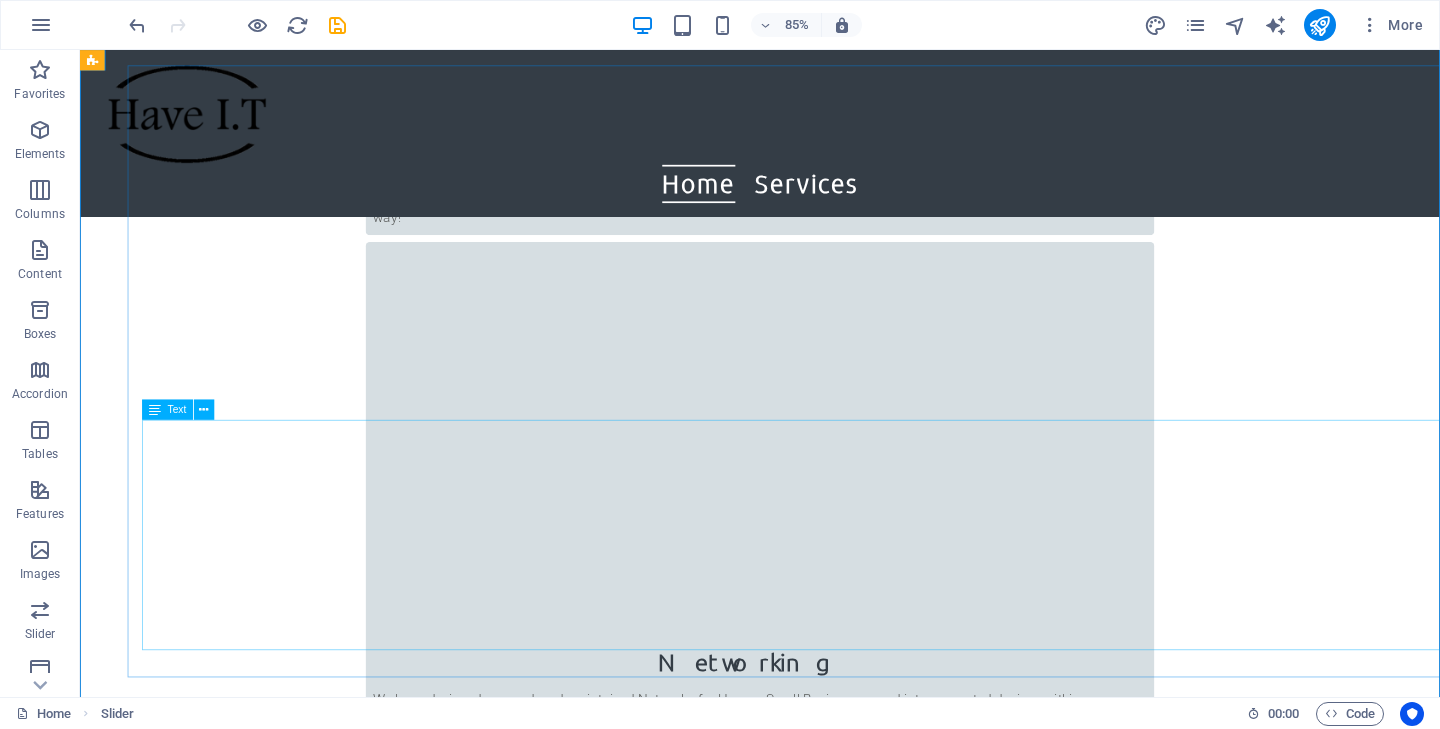 scroll, scrollTop: 2039, scrollLeft: 0, axis: vertical 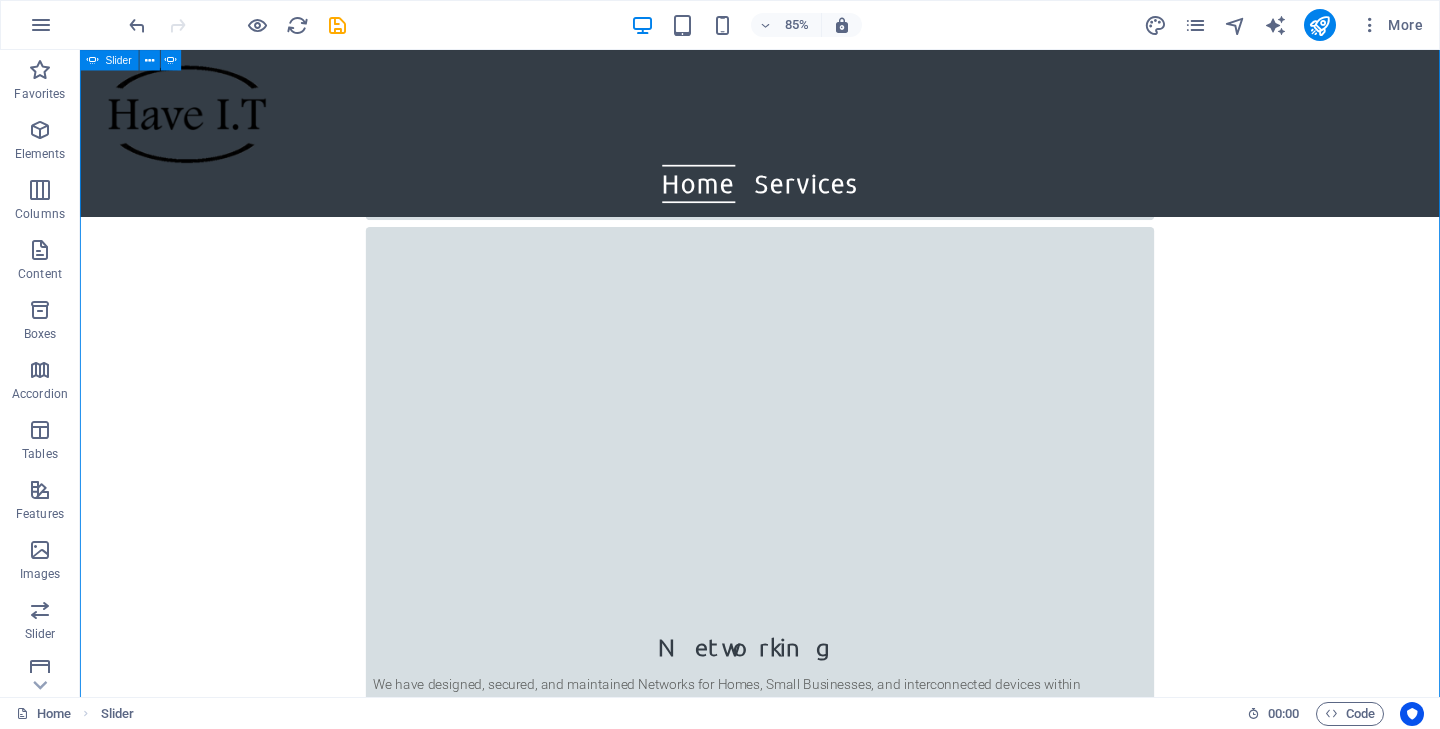 click at bounding box center [80, 8726] 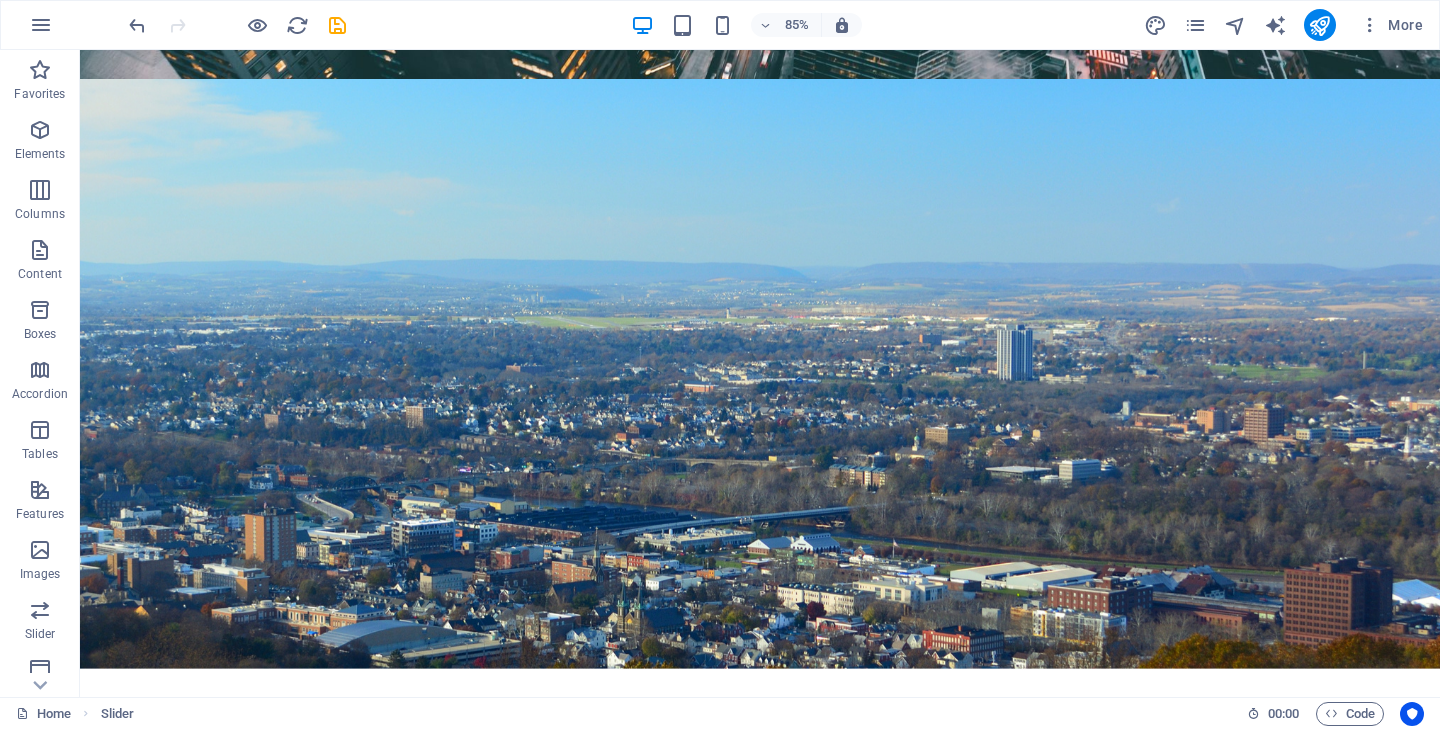 scroll, scrollTop: 0, scrollLeft: 0, axis: both 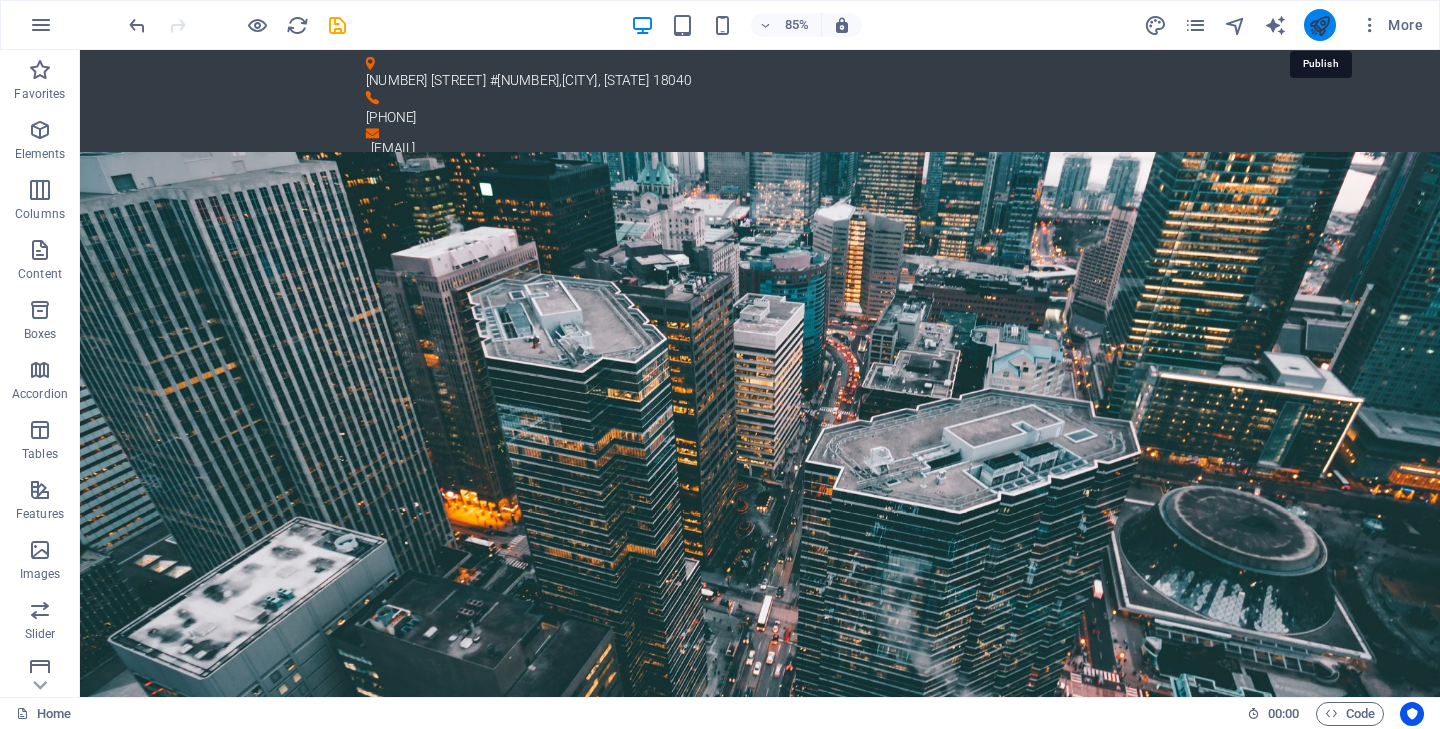 click at bounding box center (1319, 25) 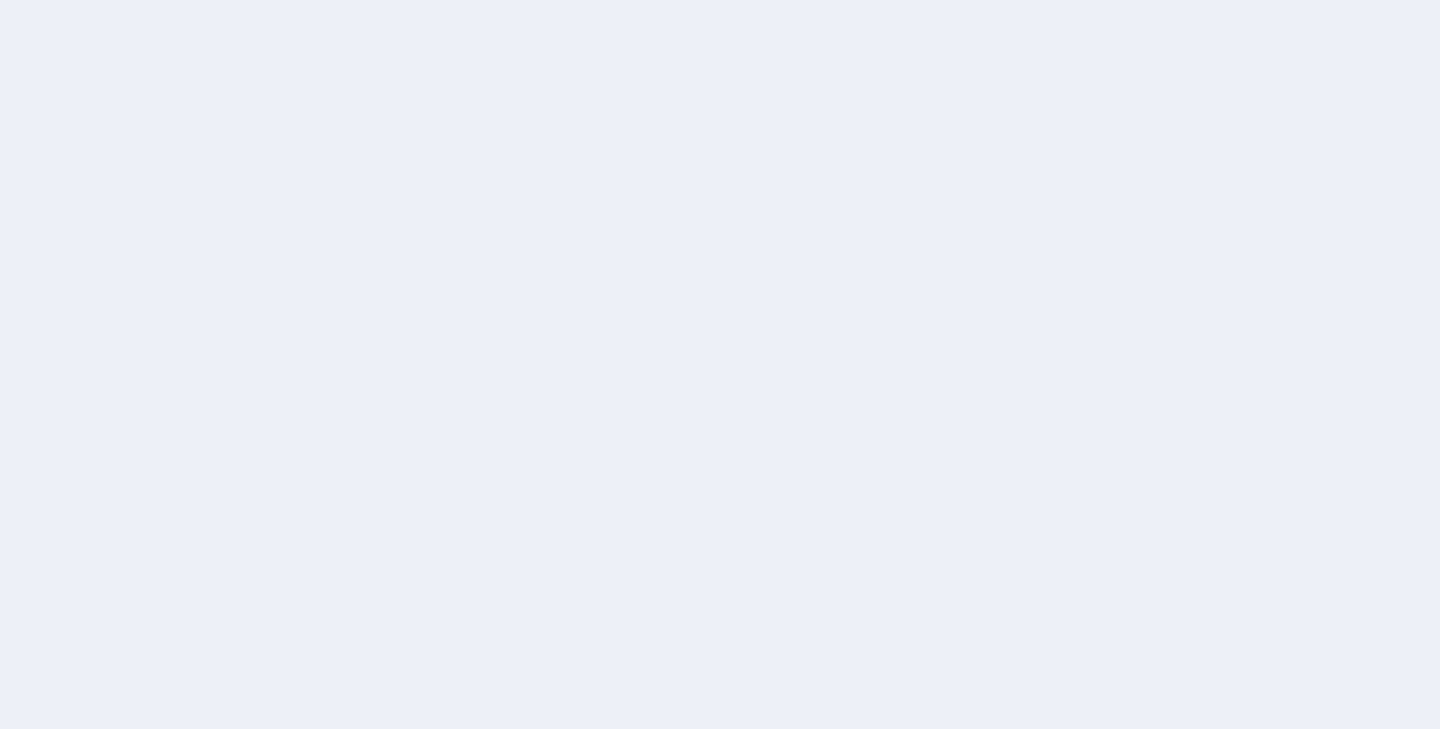scroll, scrollTop: 0, scrollLeft: 0, axis: both 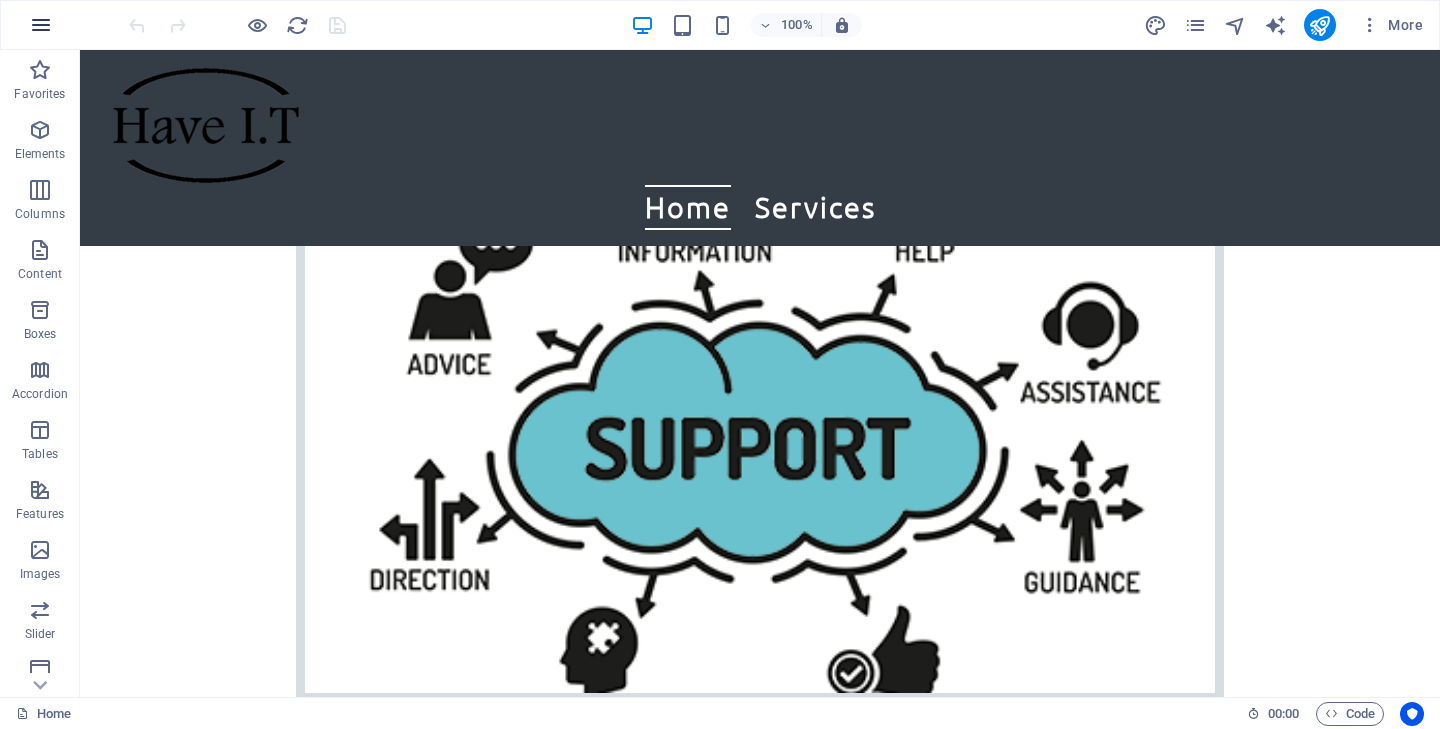 click at bounding box center [41, 25] 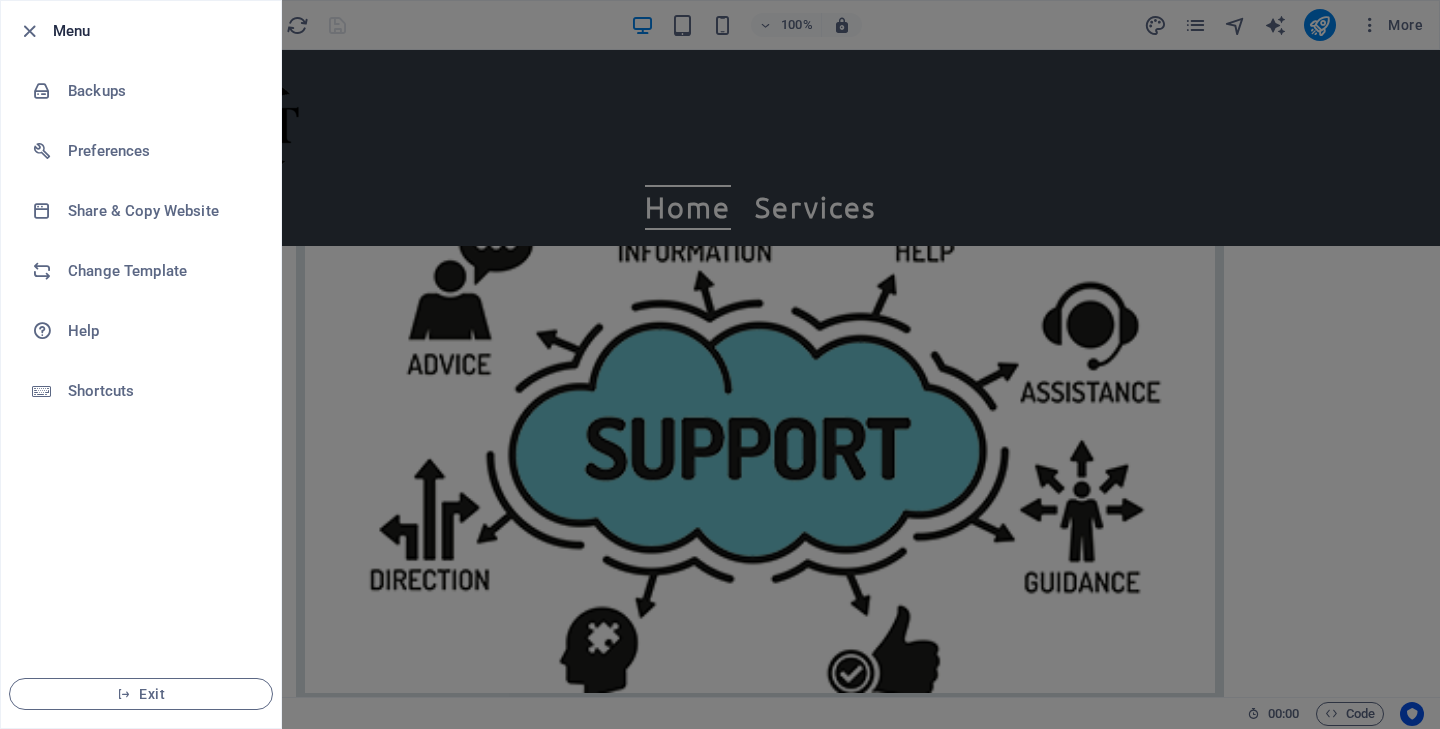 click at bounding box center [720, 364] 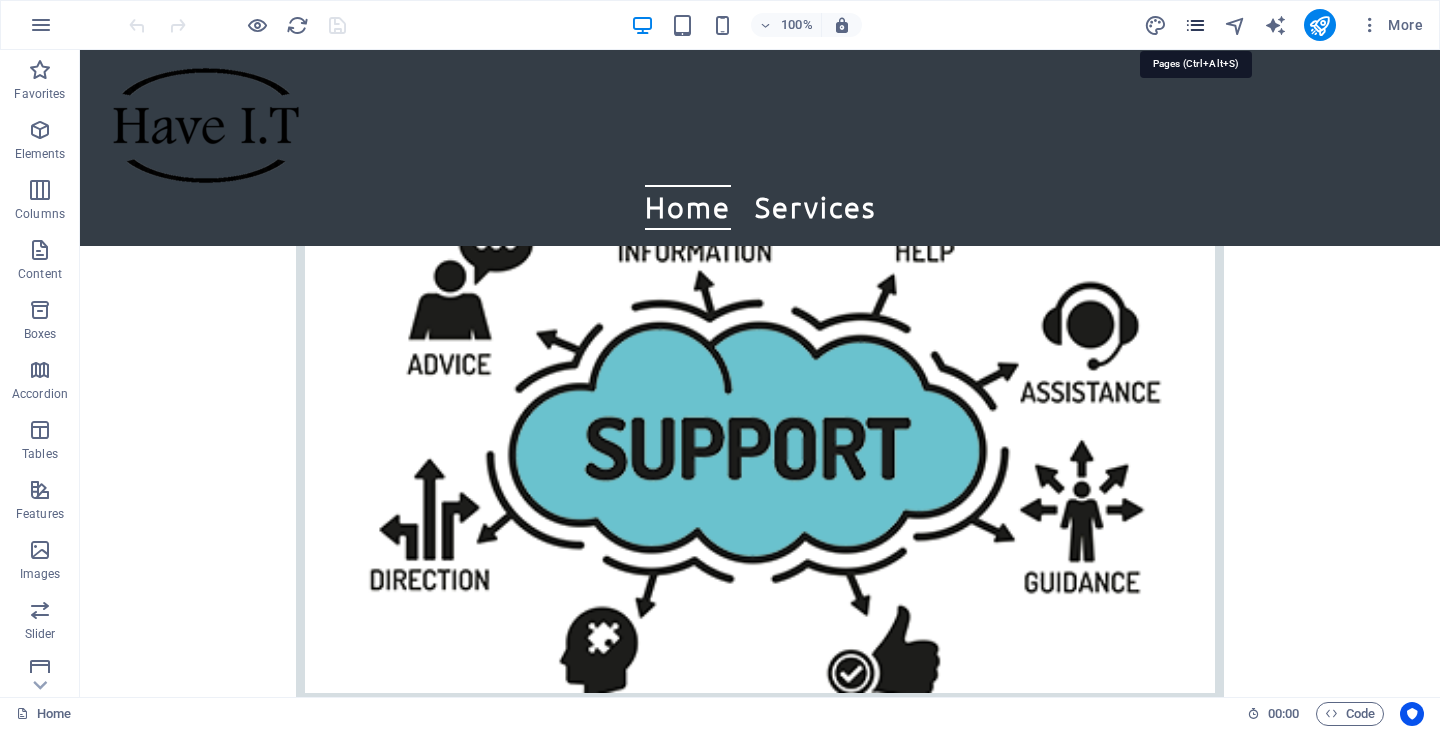 click at bounding box center [1195, 25] 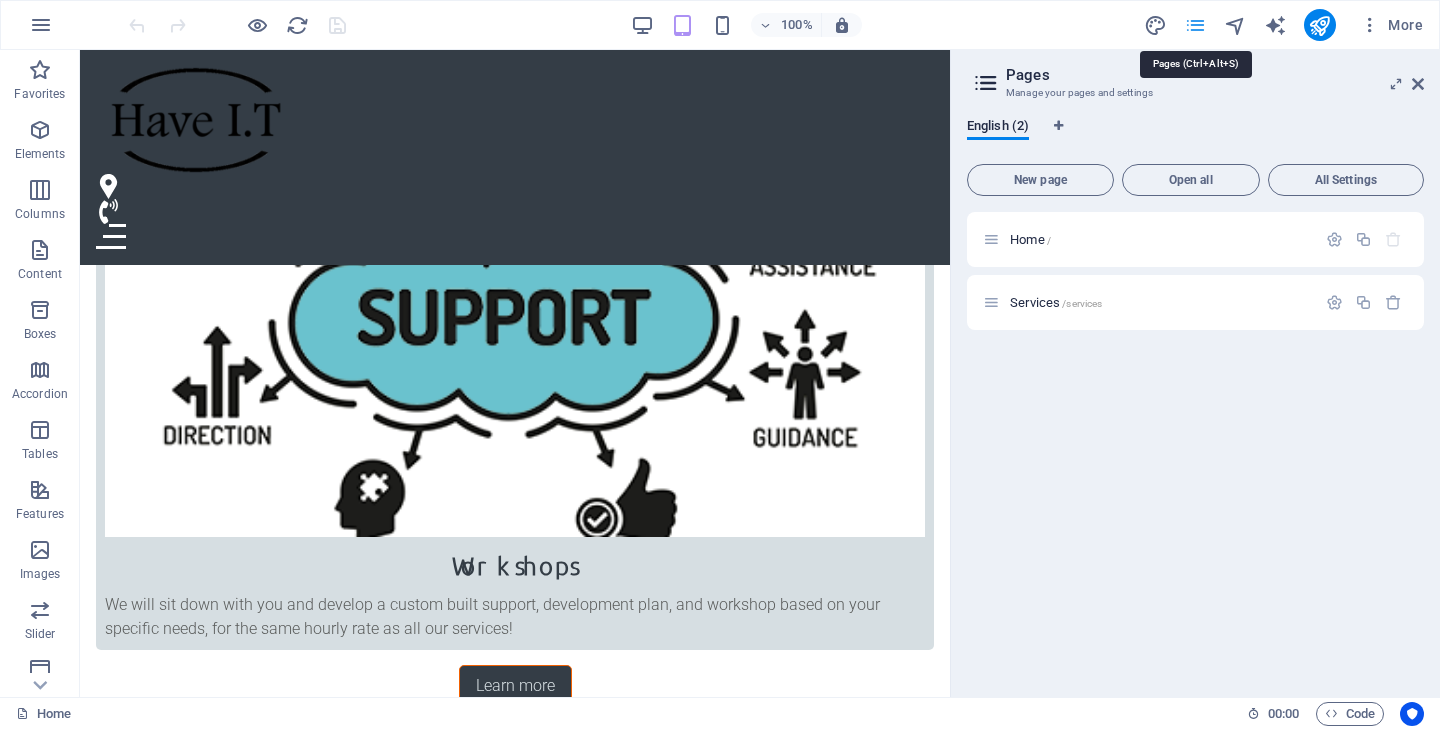 scroll, scrollTop: 2428, scrollLeft: 0, axis: vertical 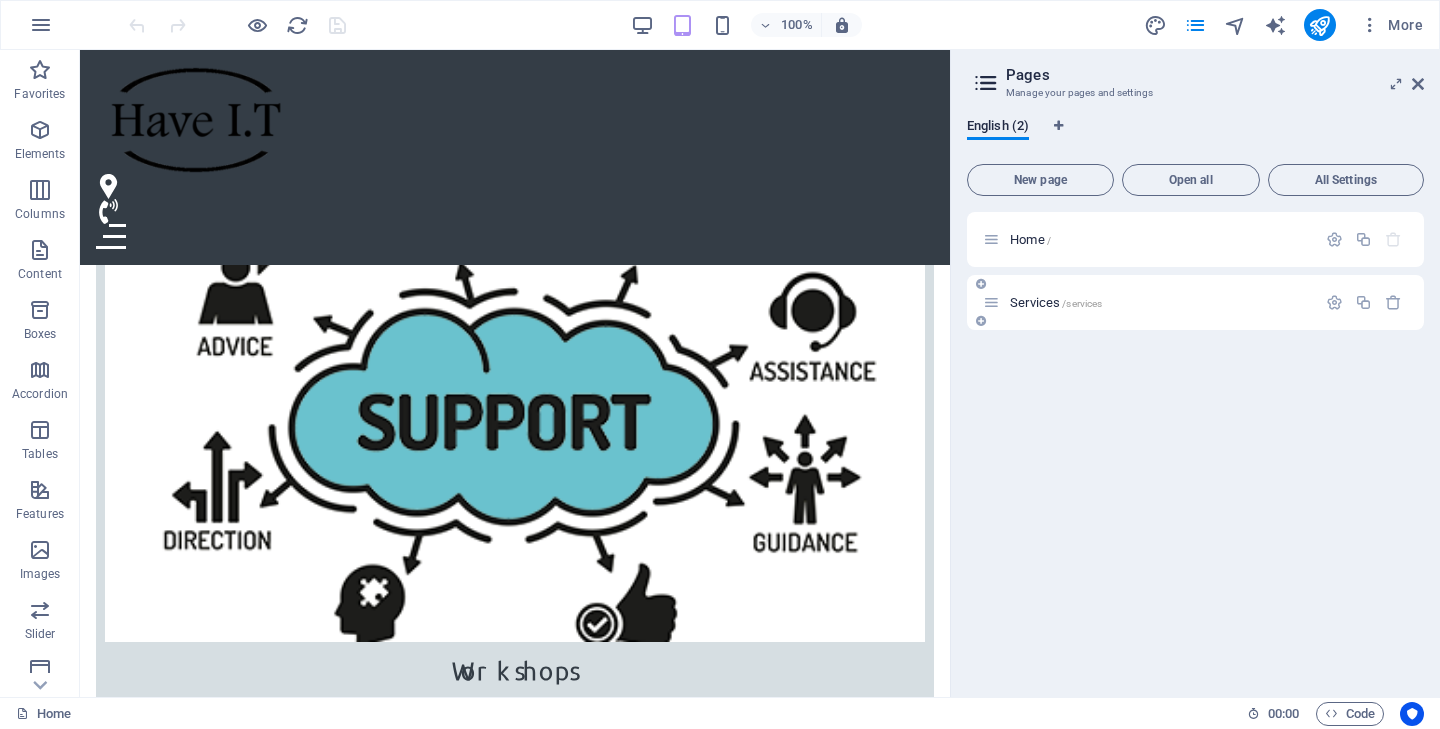 click on "Services /services" at bounding box center (1149, 302) 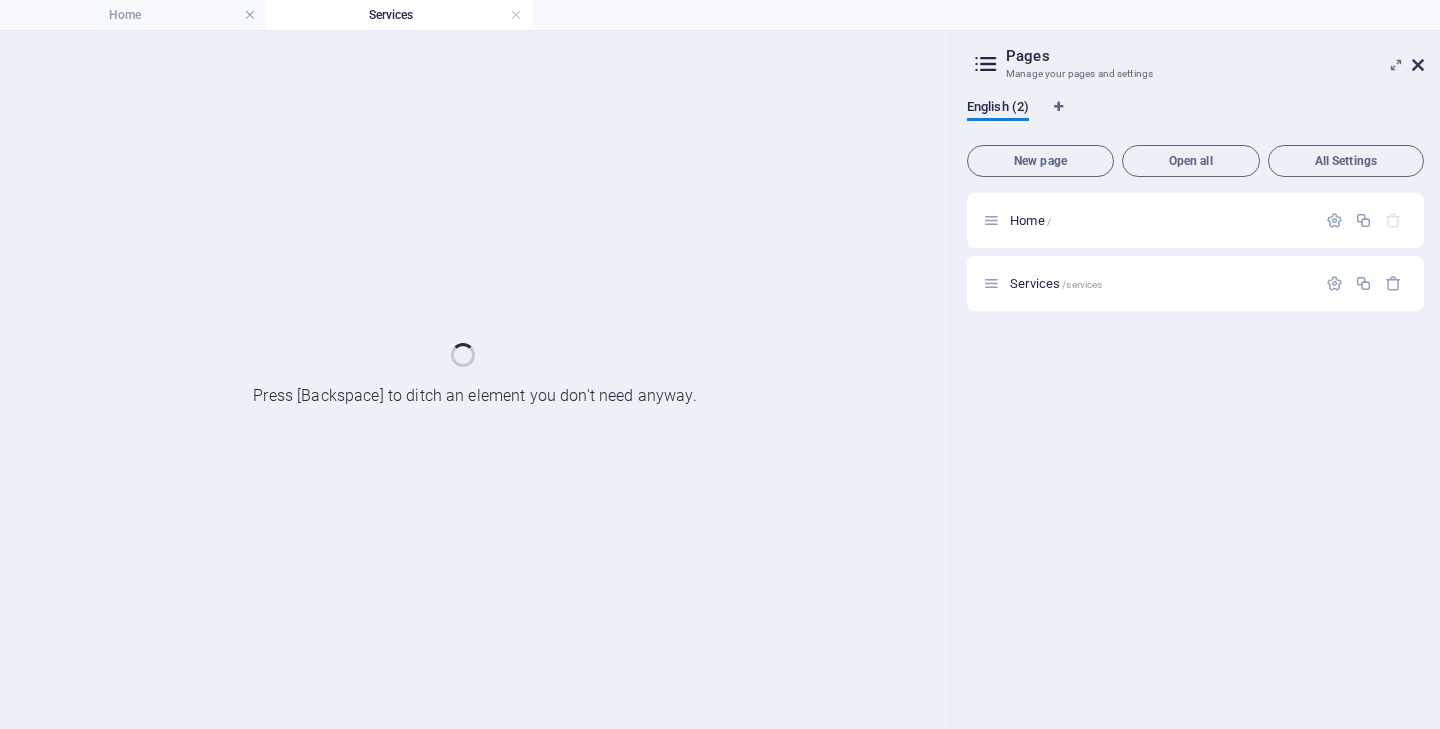 click at bounding box center [1418, 65] 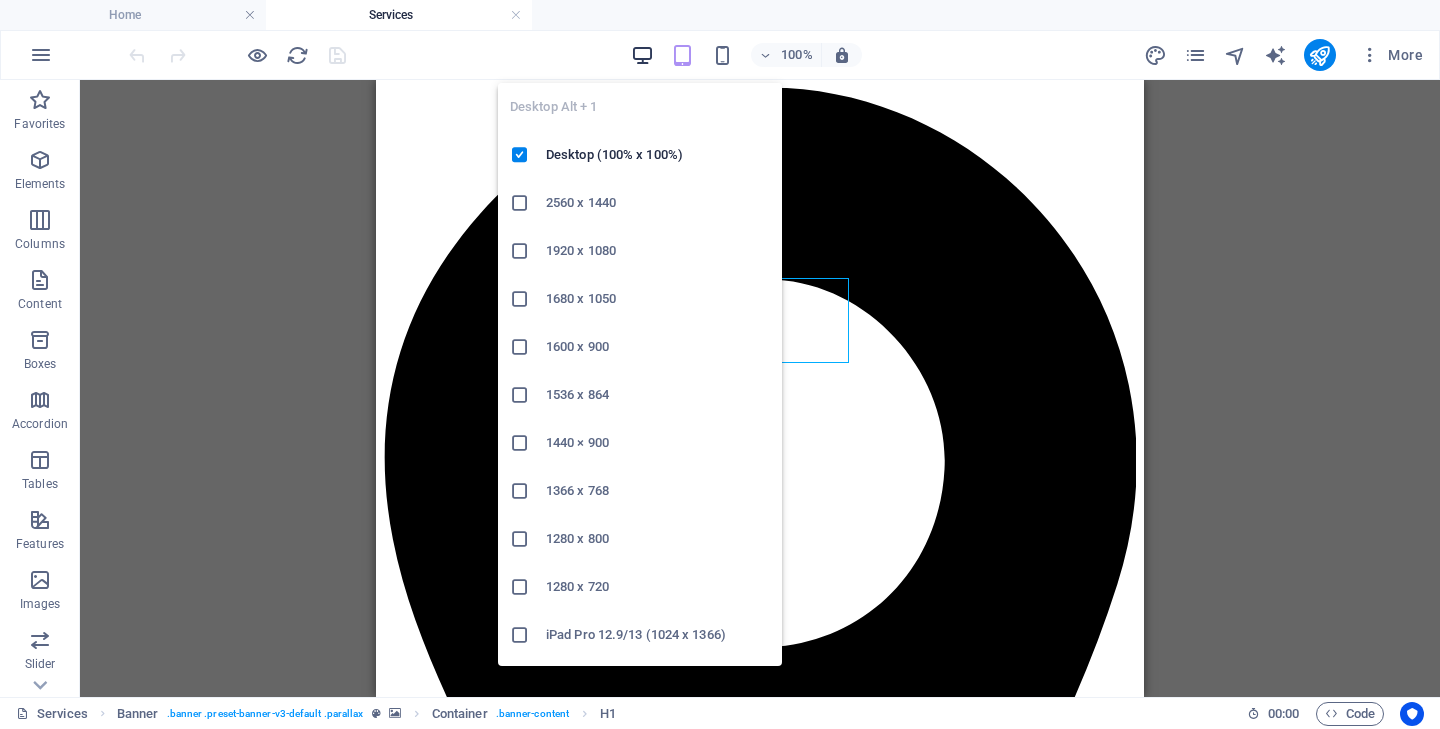 click at bounding box center [642, 55] 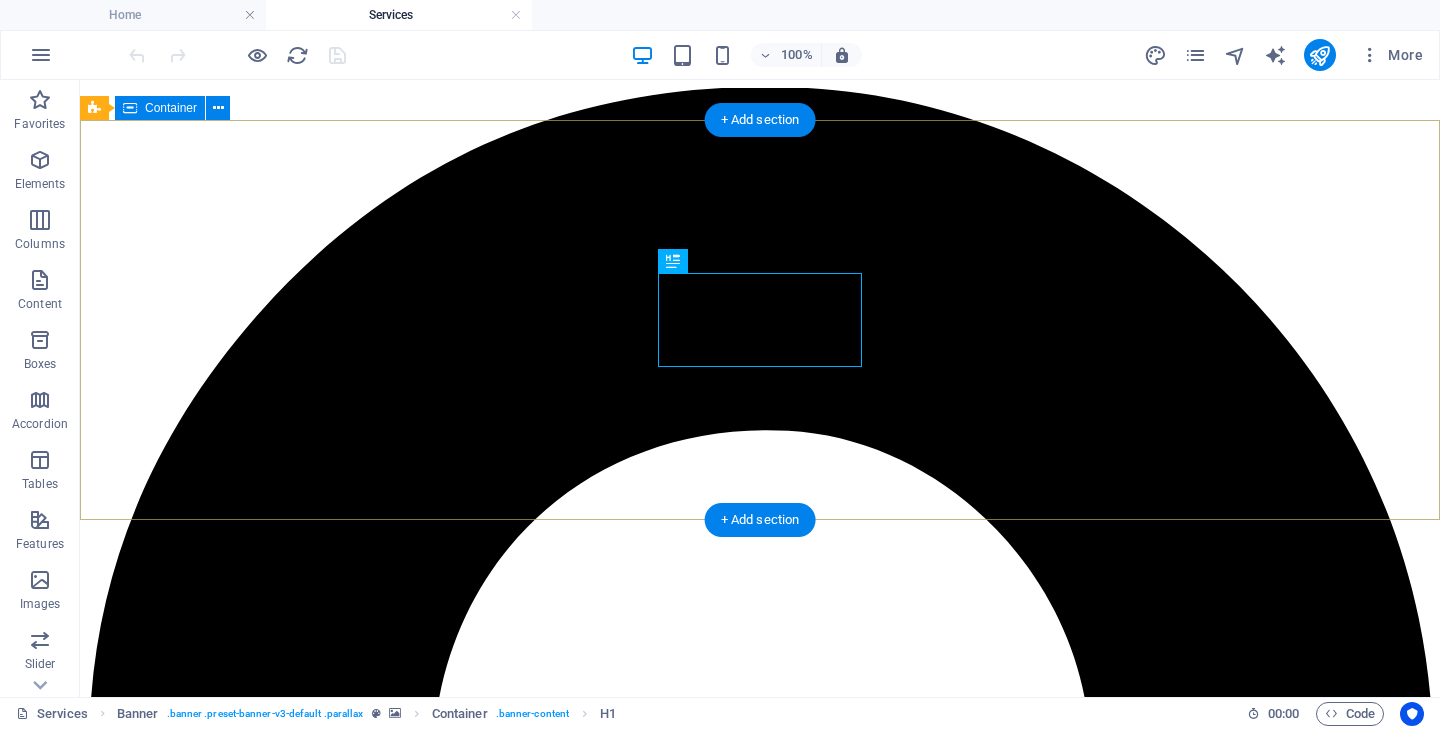 click on "Services" at bounding box center (760, 5105) 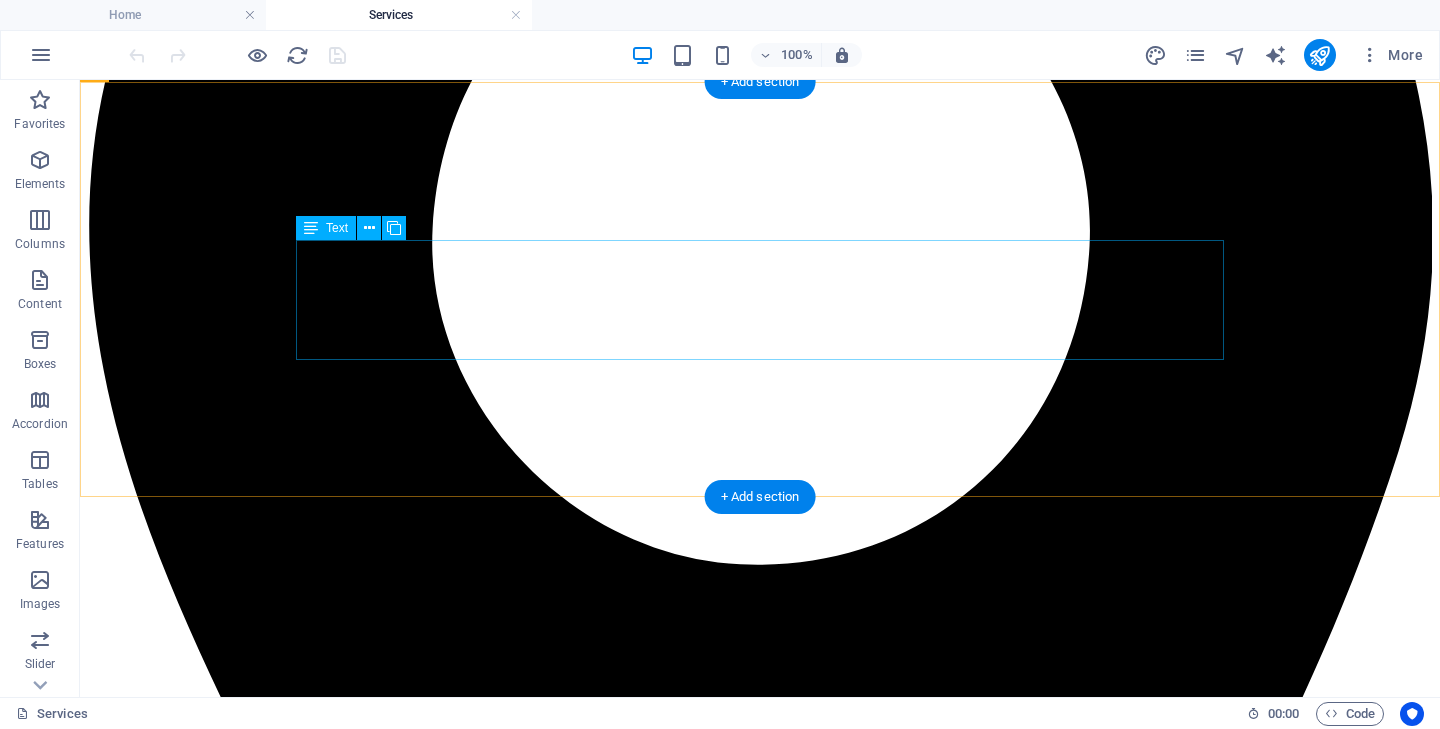 scroll, scrollTop: 589, scrollLeft: 0, axis: vertical 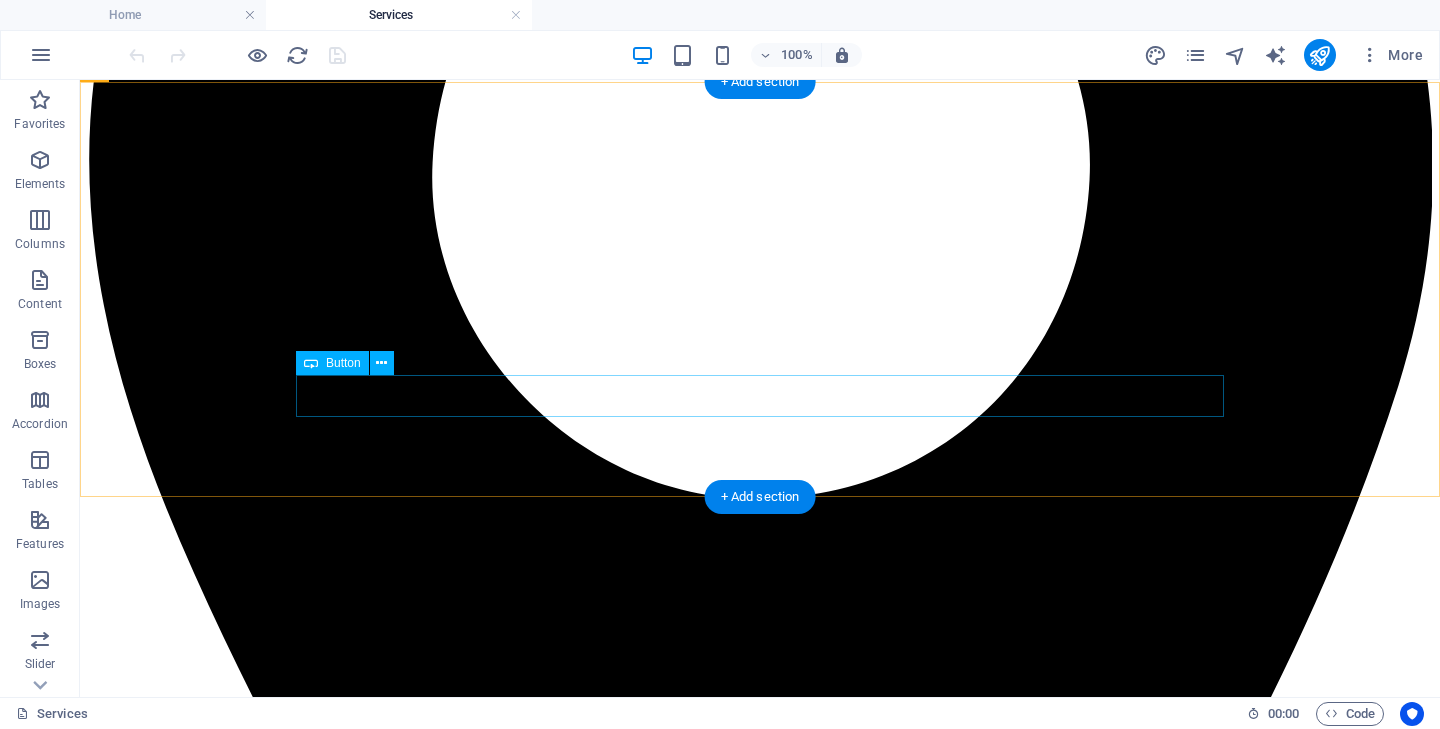 click on "Contact us" at bounding box center [760, 8607] 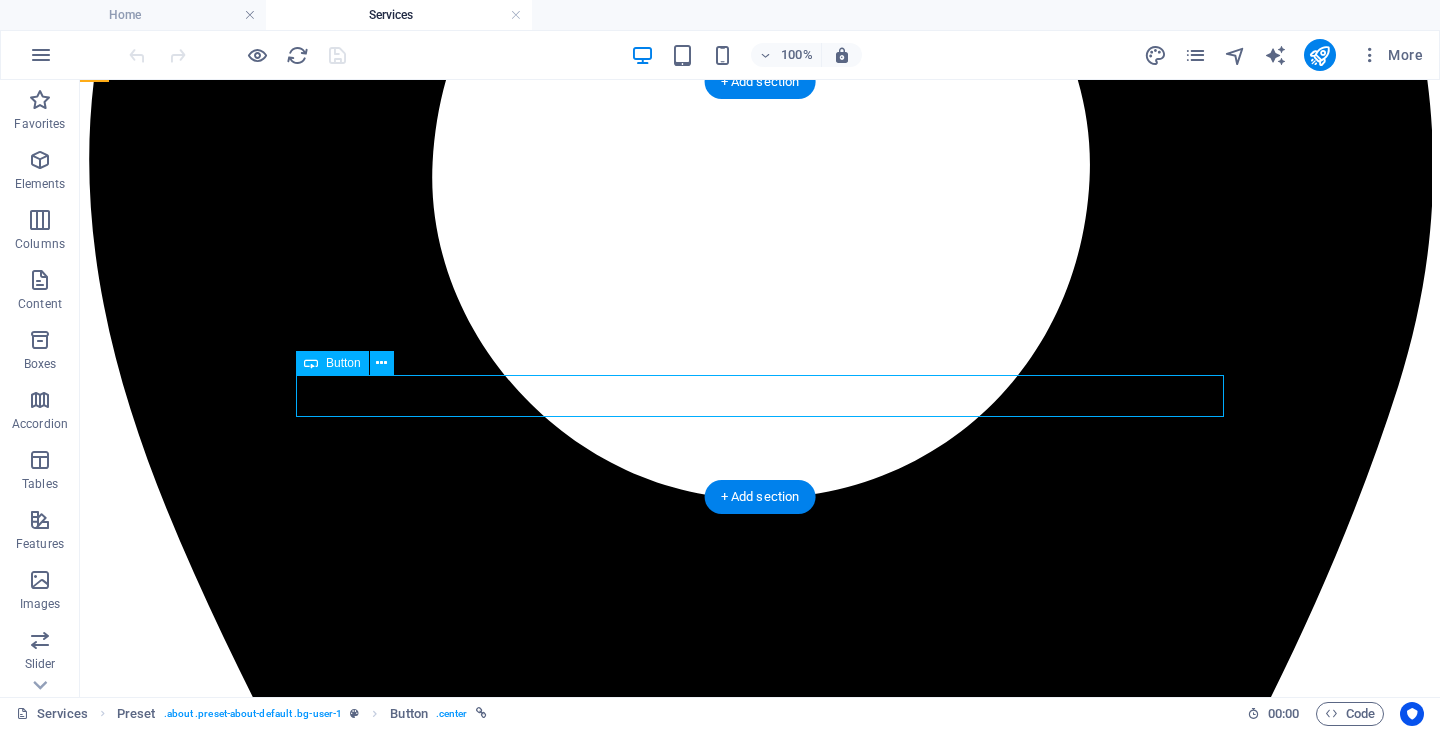 click on "Contact us" at bounding box center [760, 8607] 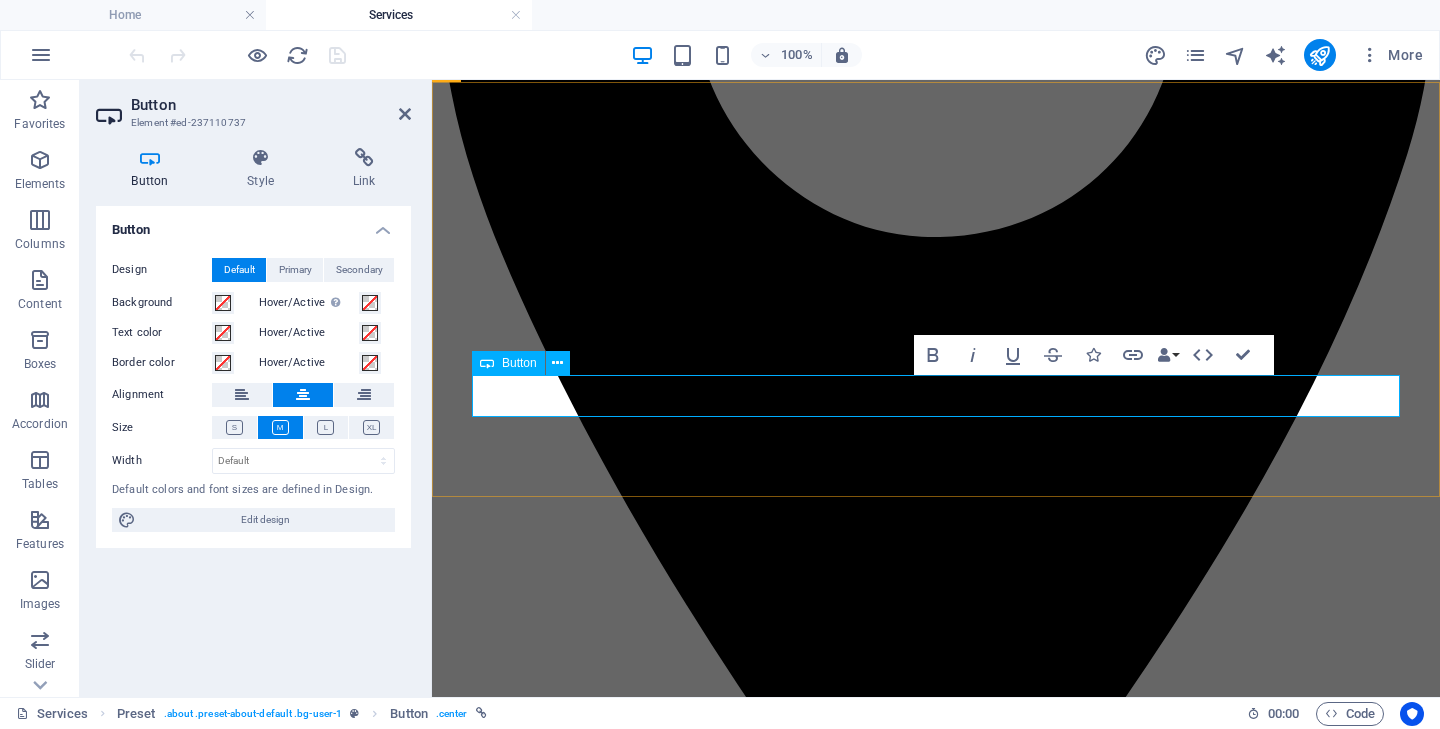 type 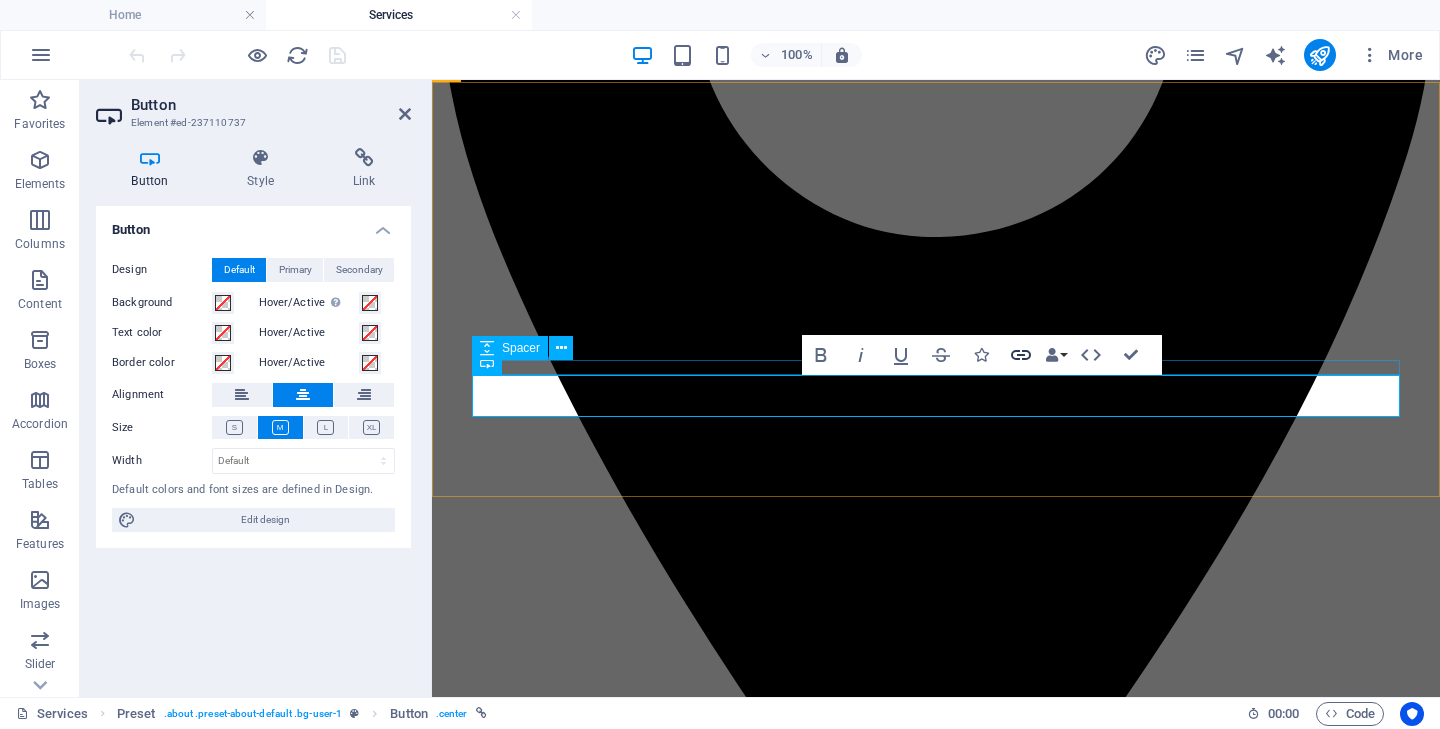 click on "Link" at bounding box center [1021, 355] 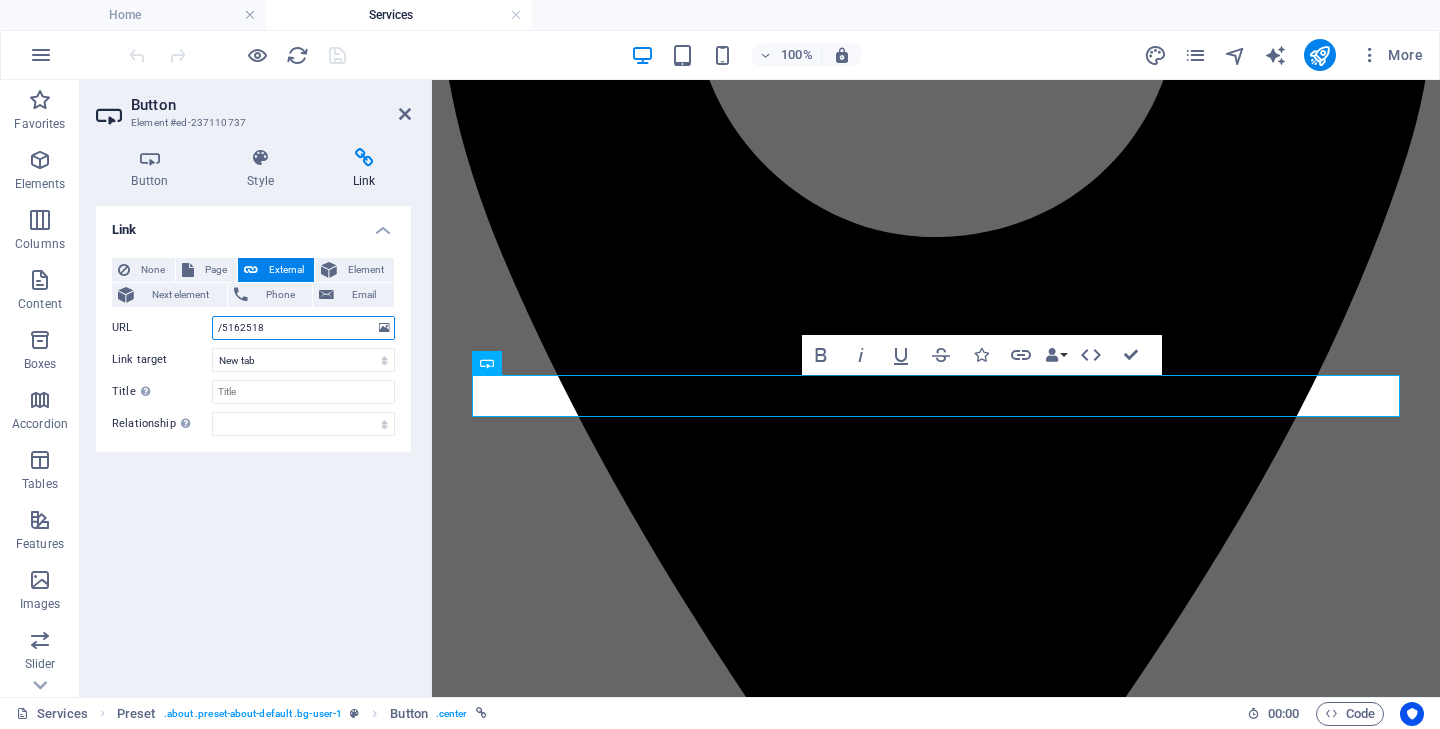 click on "/5162518" at bounding box center (303, 328) 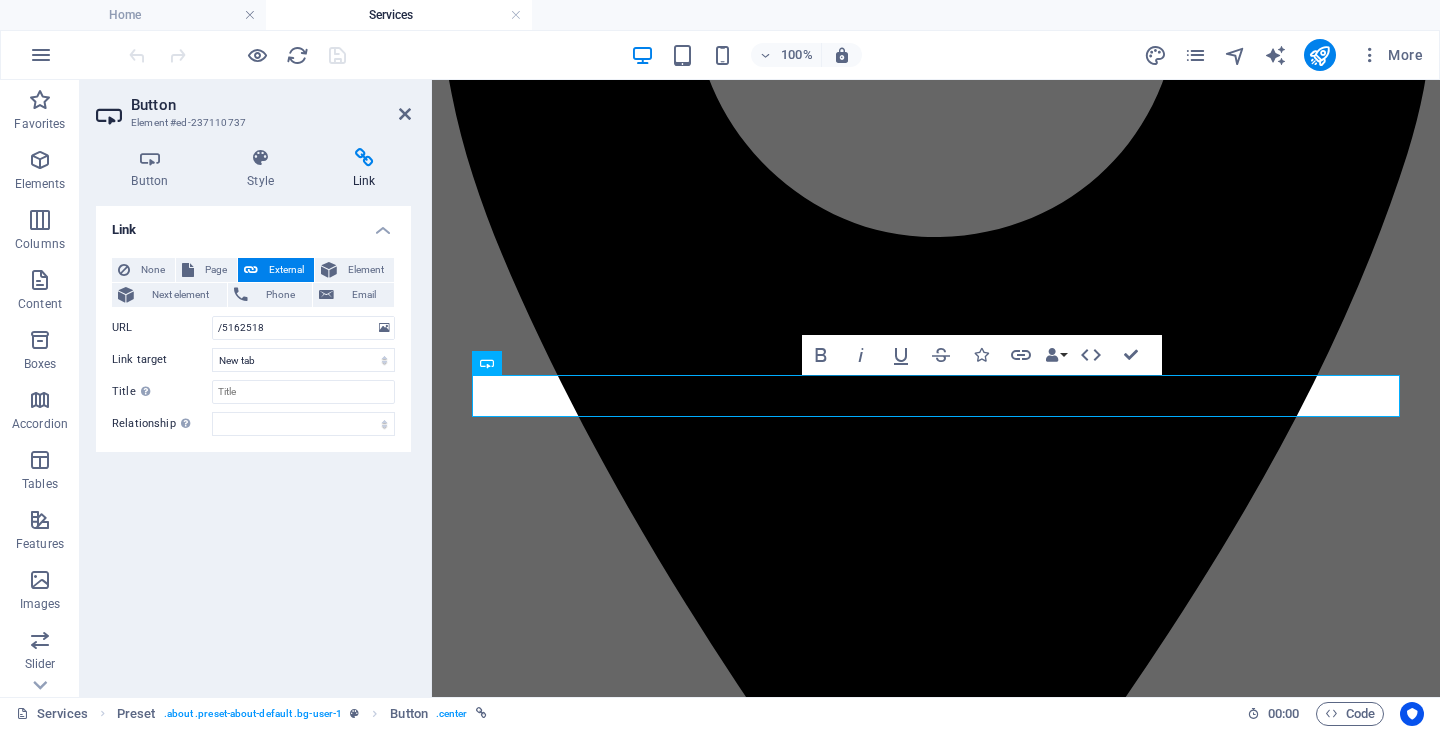 click on "External" at bounding box center [286, 270] 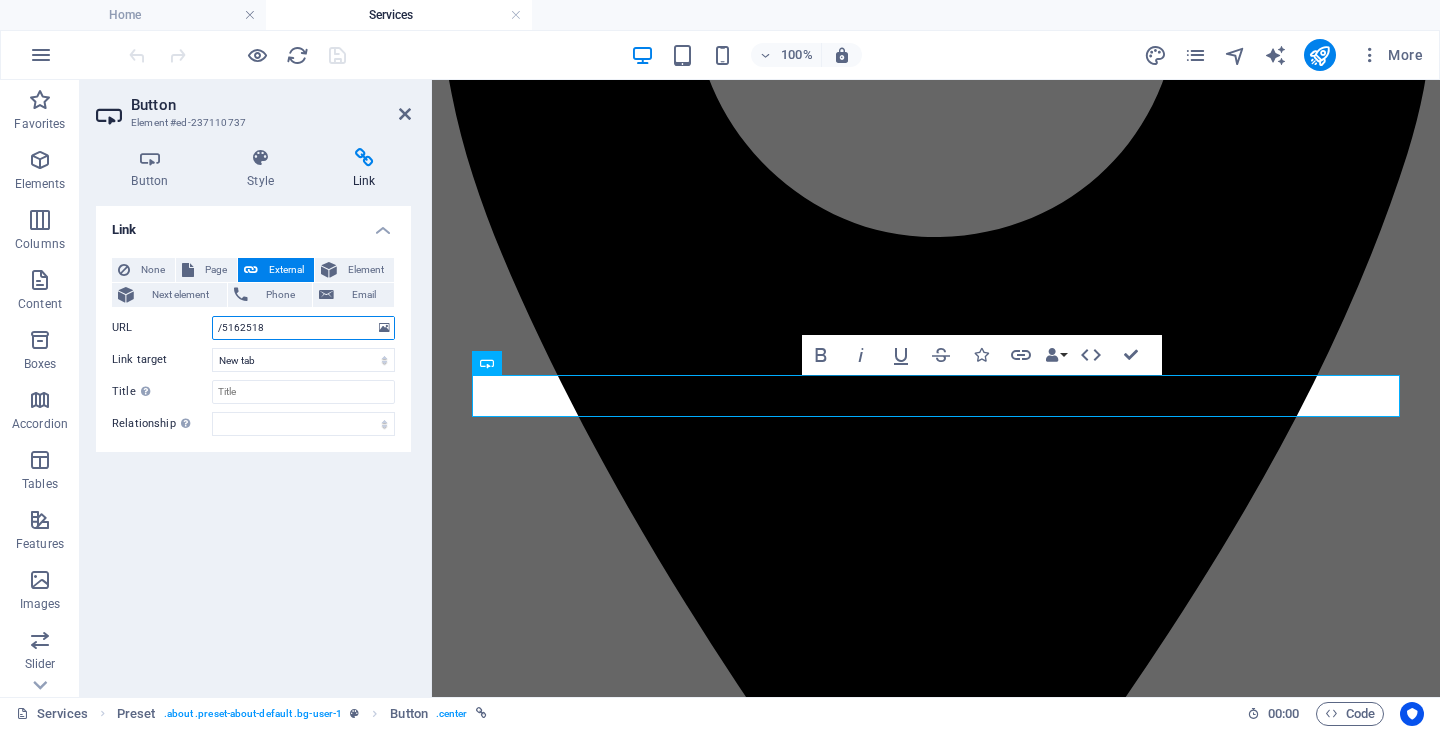 click on "/5162518" at bounding box center (303, 328) 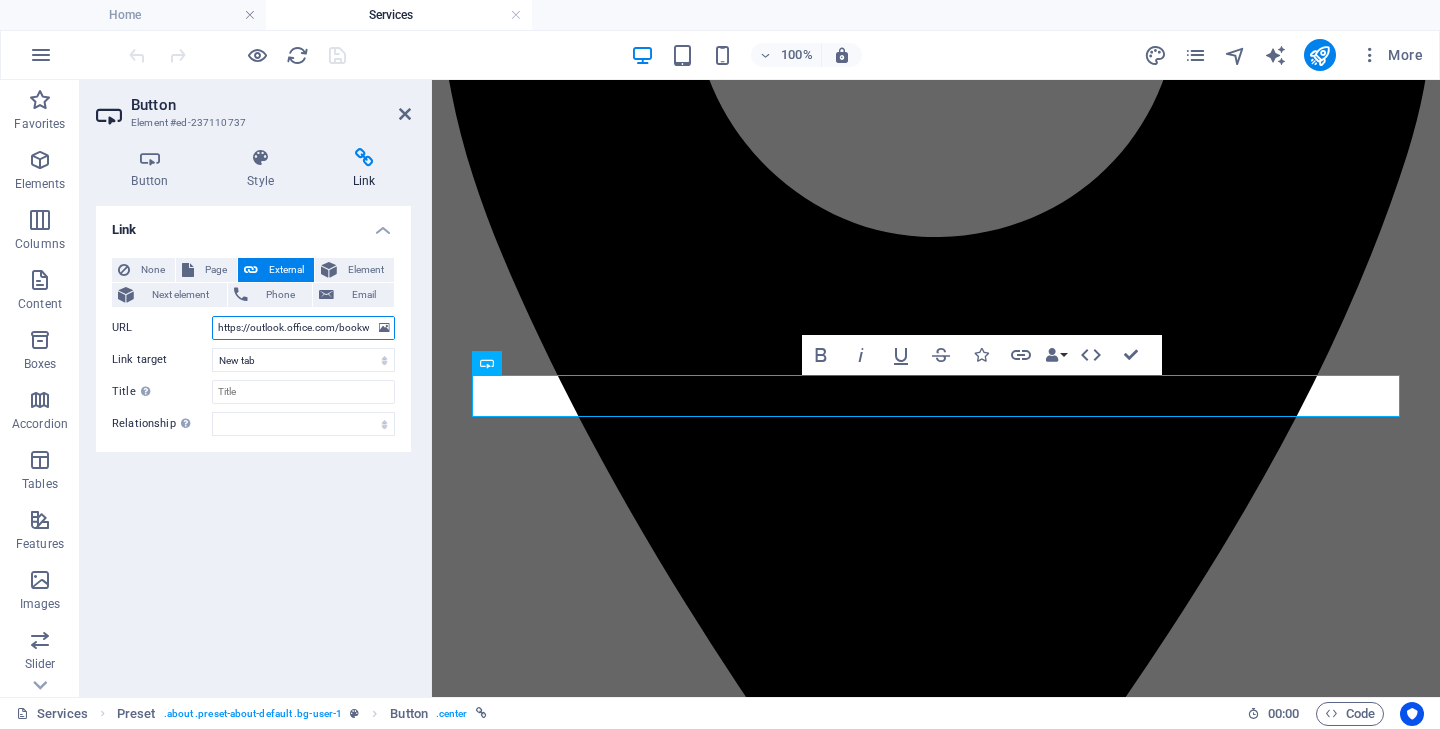 type on "https://outlook.office.com/bookwithme/user/b301b9c6441e4ec09ce51e56a46d5e9b@have.tips?anonymous&ep=plink" 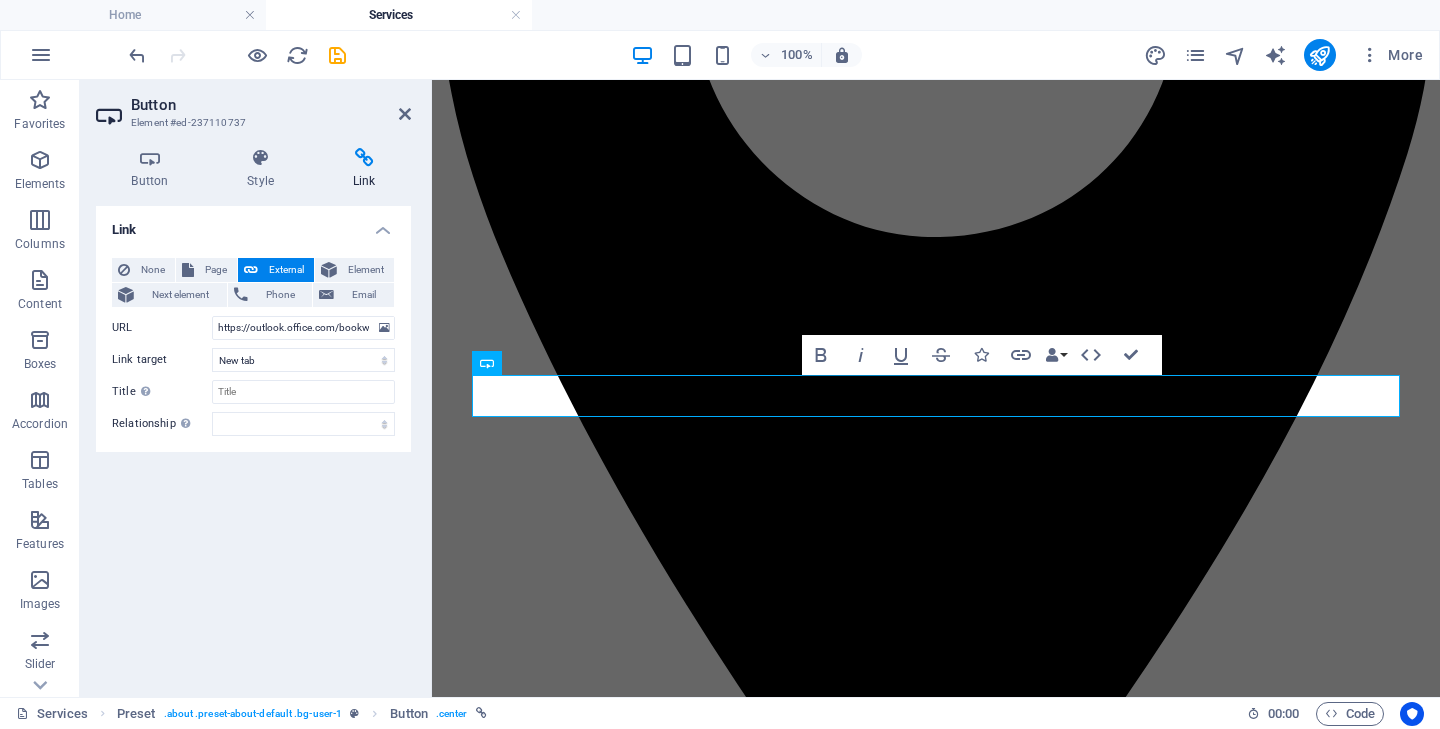 click on "Link None Page External Element Next element Phone Email Page Home Services Element
URL https://outlook.office.com/bookwithme/user/b301b9c6441e4ec09ce51e56a46d5e9b@have.tips?anonymous&ep=plink Phone Email Link target New tab Same tab Overlay Title Additional link description, should not be the same as the link text. The title is most often shown as a tooltip text when the mouse moves over the element. Leave empty if uncertain. Relationship Sets the  relationship of this link to the link target . For example, the value "nofollow" instructs search engines not to follow the link. Can be left empty. alternate author bookmark external help license next nofollow noreferrer noopener prev search tag" at bounding box center (253, 443) 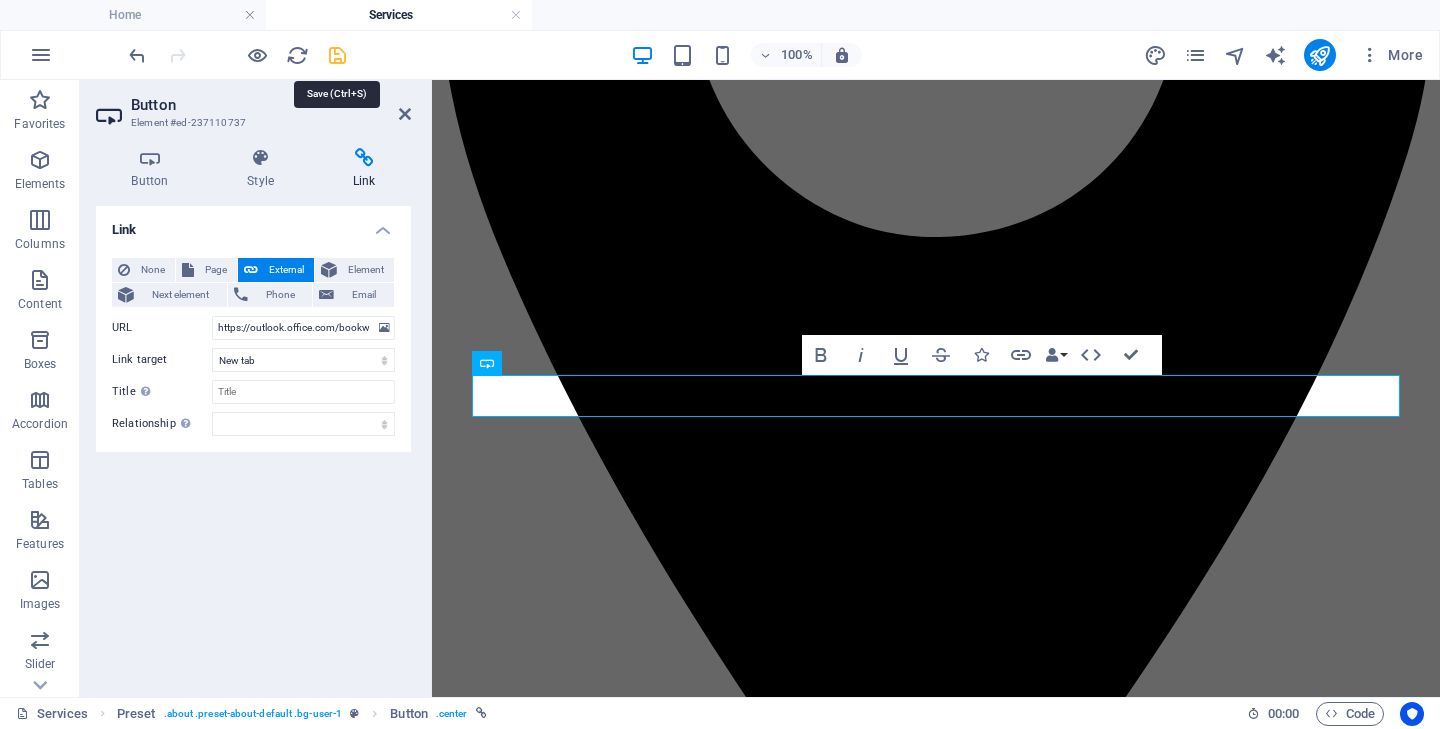 click at bounding box center (337, 55) 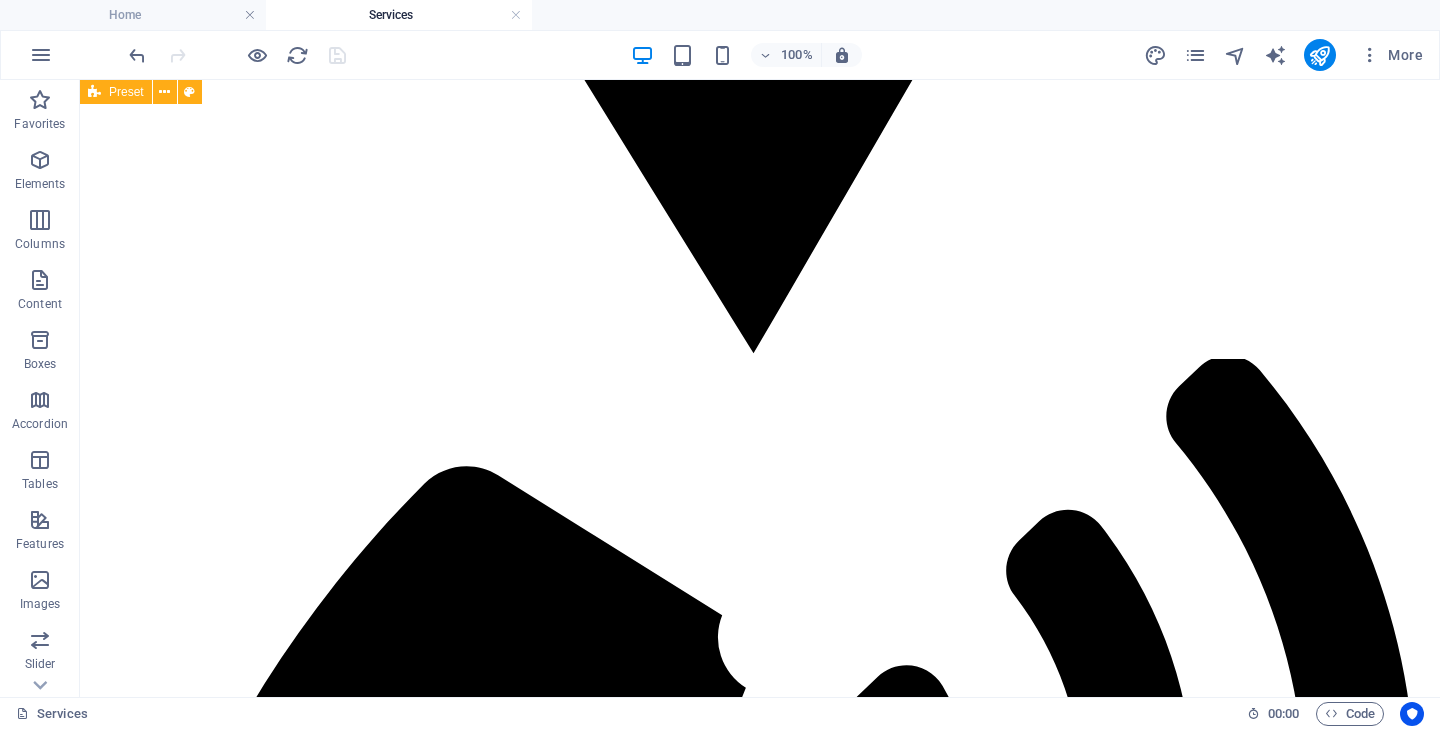 scroll, scrollTop: 6830, scrollLeft: 0, axis: vertical 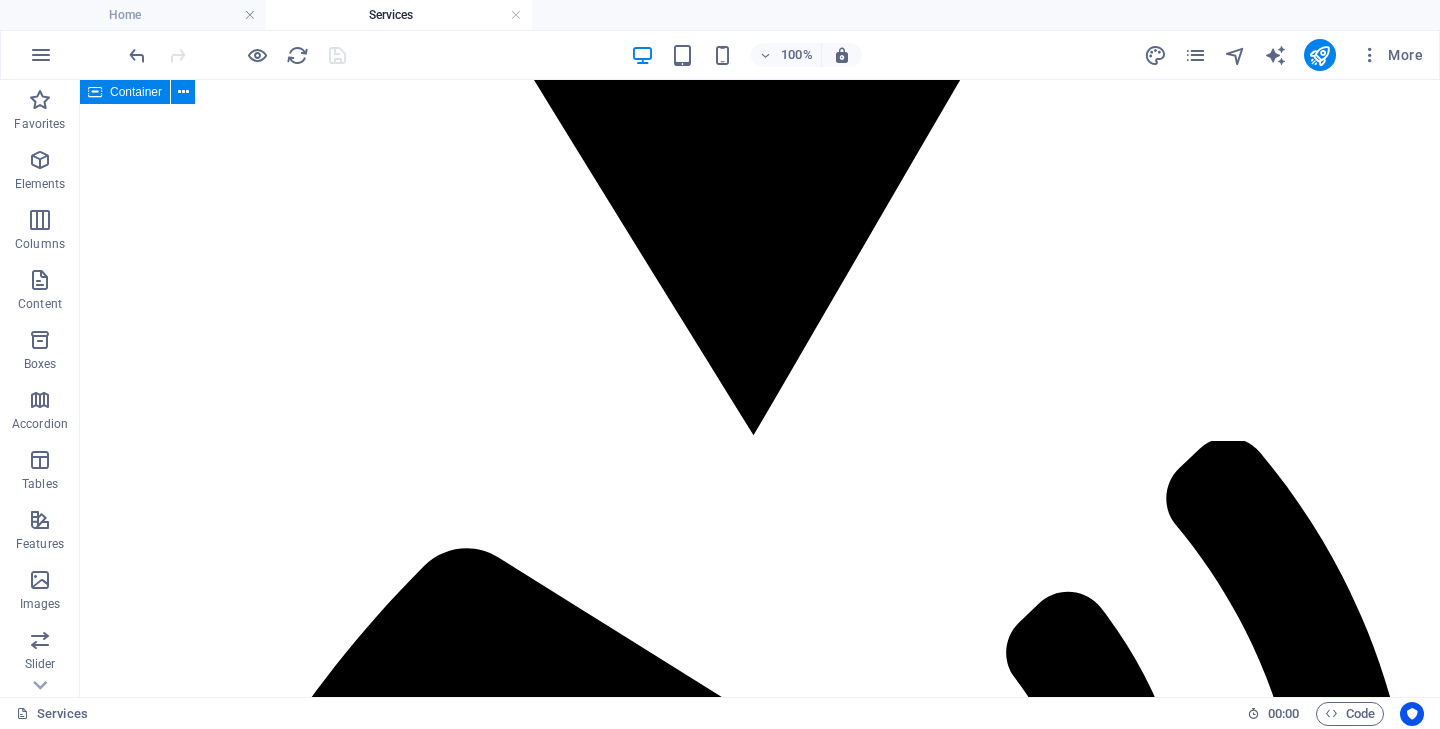 click on "Data Entry & Digitalization of Resources Our team specializes in entering data into Excel and other spreadsheet software, allowing you to have seamless digital access to your company or personal files. Our expertise extends beyond just numerical data, as we also have the capability to digitize pictures, documents, and even sensitive papers like birth certificates or [SOCIAL SECURITY NUMBERS]. One of the key benefits of choosing our services is the security we provide for your information. Once we process your regular or confidential documents, we provide you with a folder that has a unique password, given to you in person. This added layer of security ensures that your data remains safe and protected at all times. If you hire us on a contracting basis, we also offer the option to share a coninuously growing OneDrive or Google Drive folder with you. This allows for even more convenient access to your information, making it easier for you to retrieve and manage your files. Drop content here or  Add elements" at bounding box center [760, 9746] 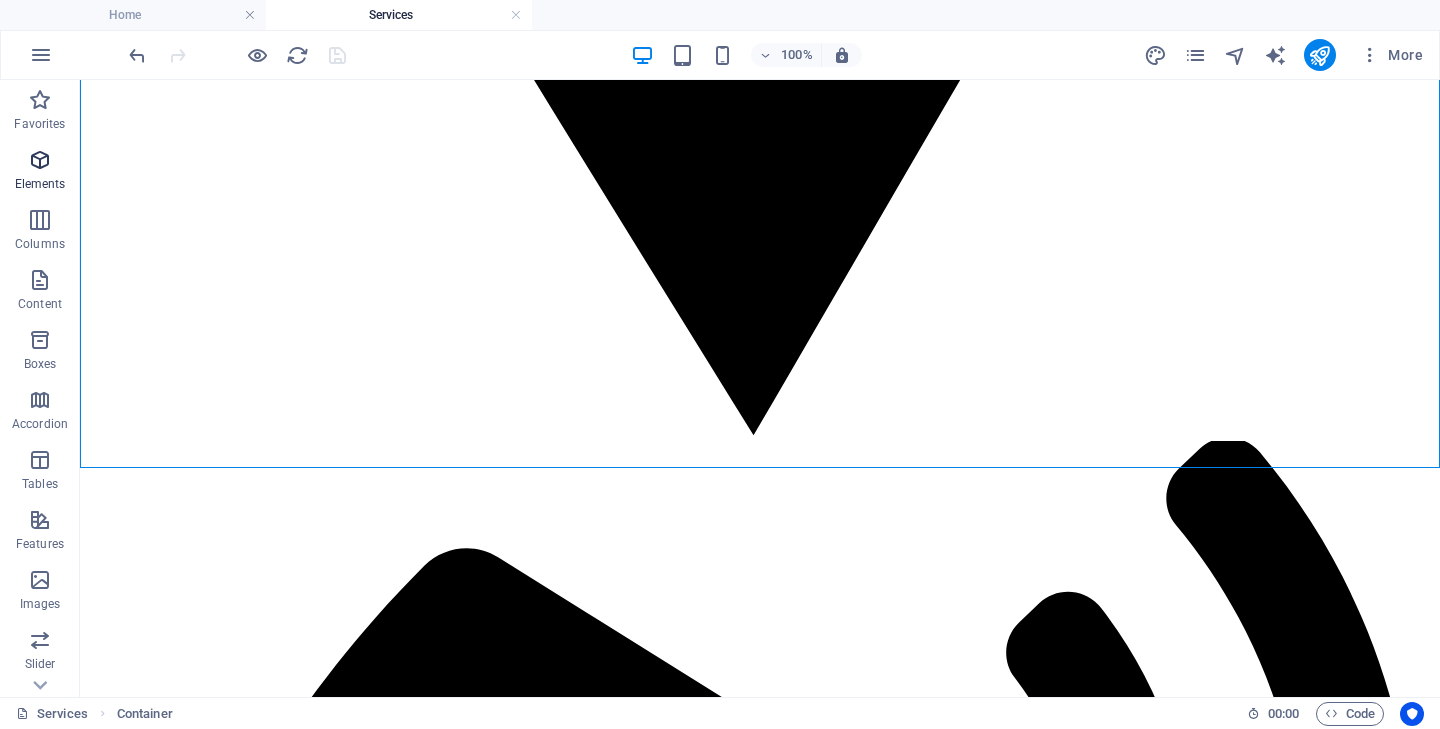 click at bounding box center [40, 160] 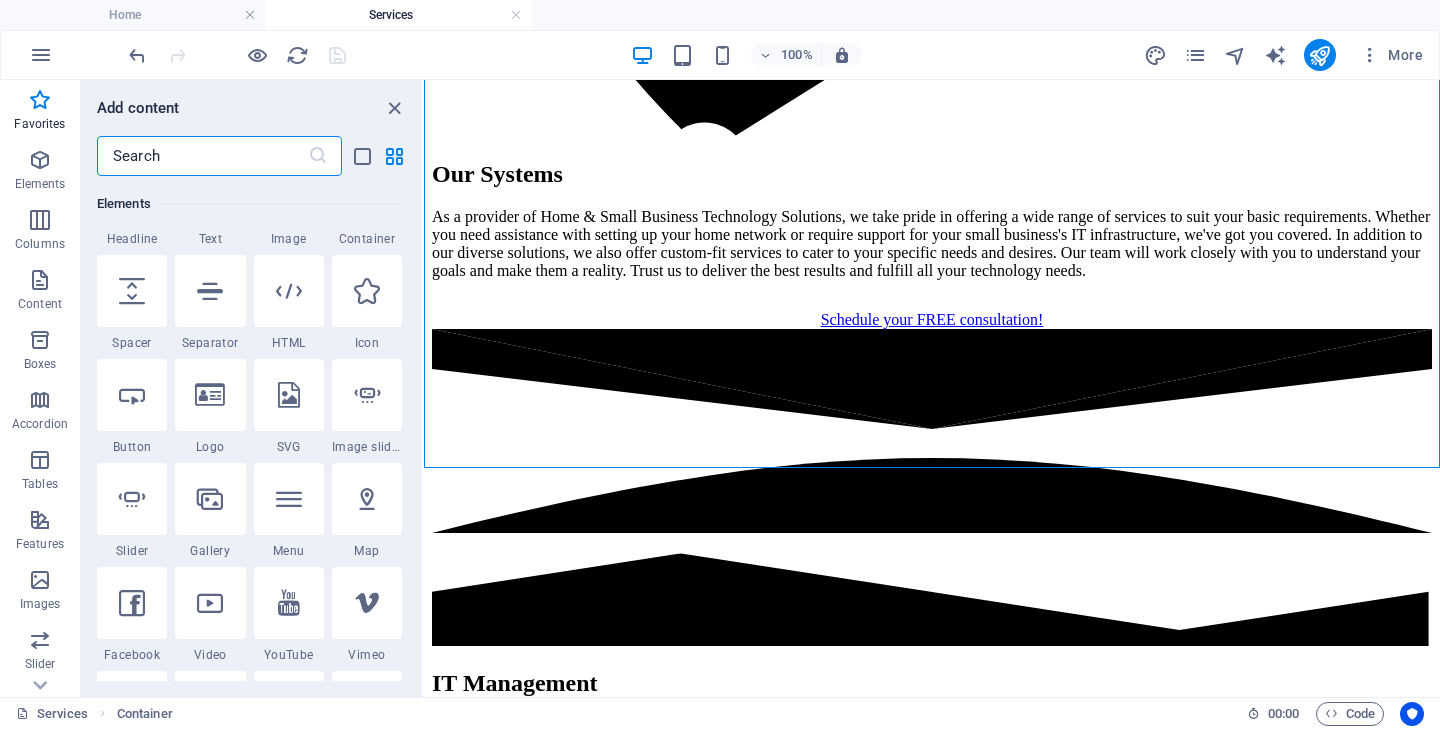 scroll, scrollTop: 313, scrollLeft: 0, axis: vertical 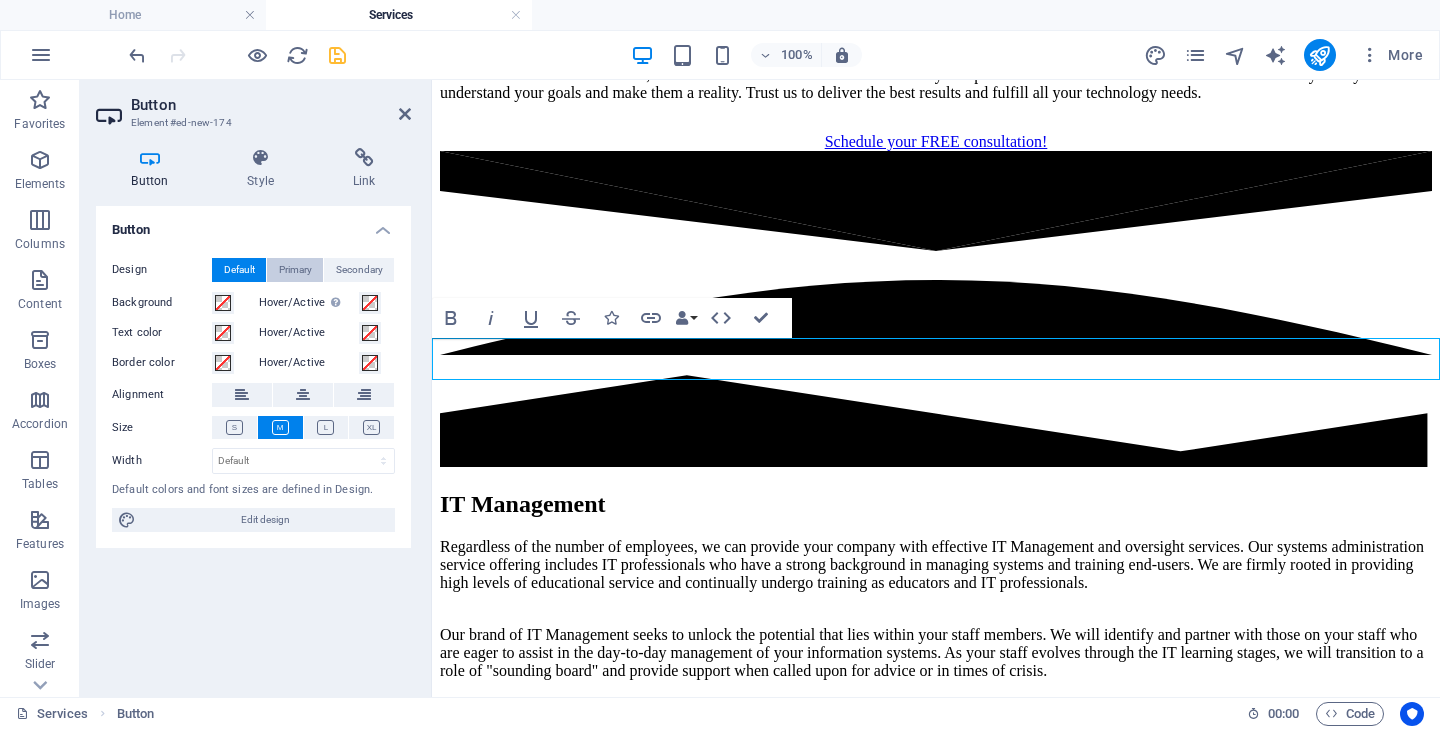 click on "Primary" at bounding box center [295, 270] 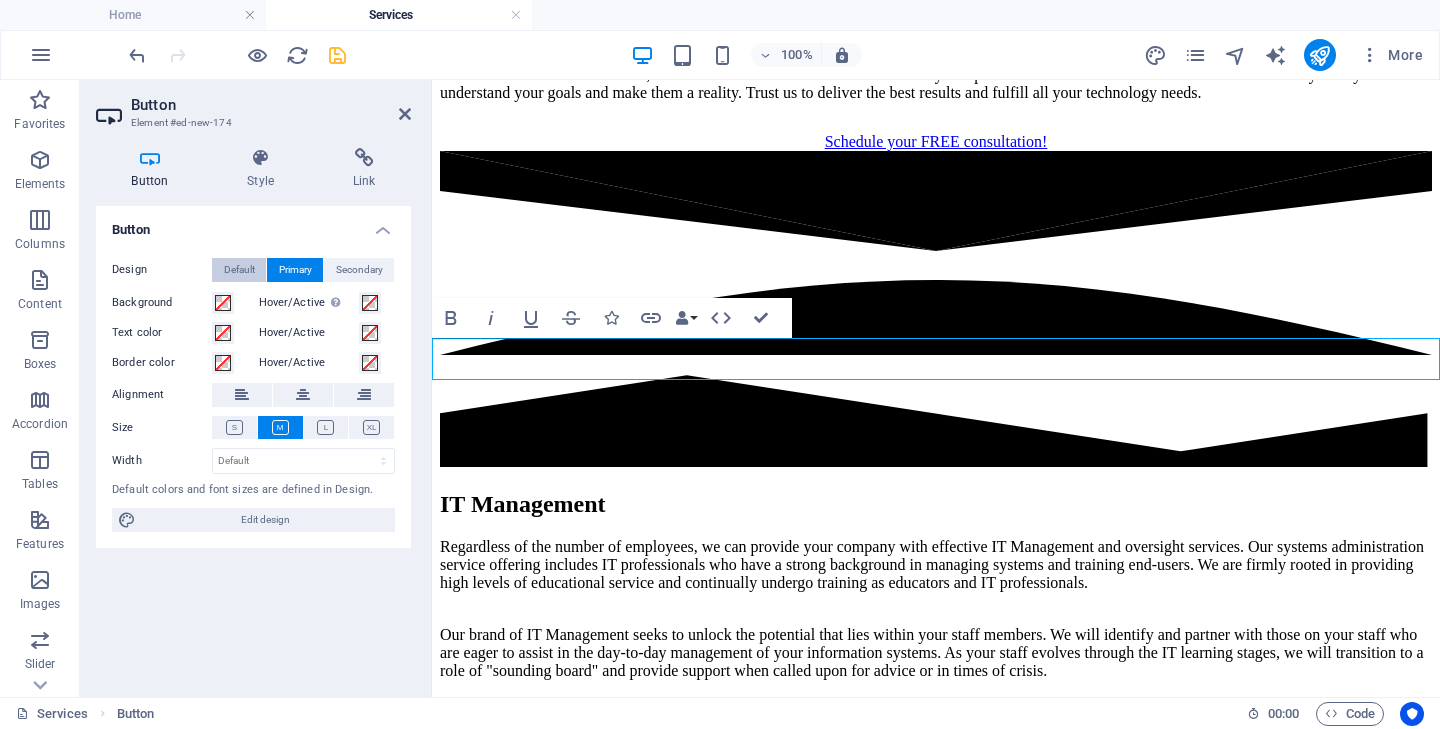 click on "Default" at bounding box center [239, 270] 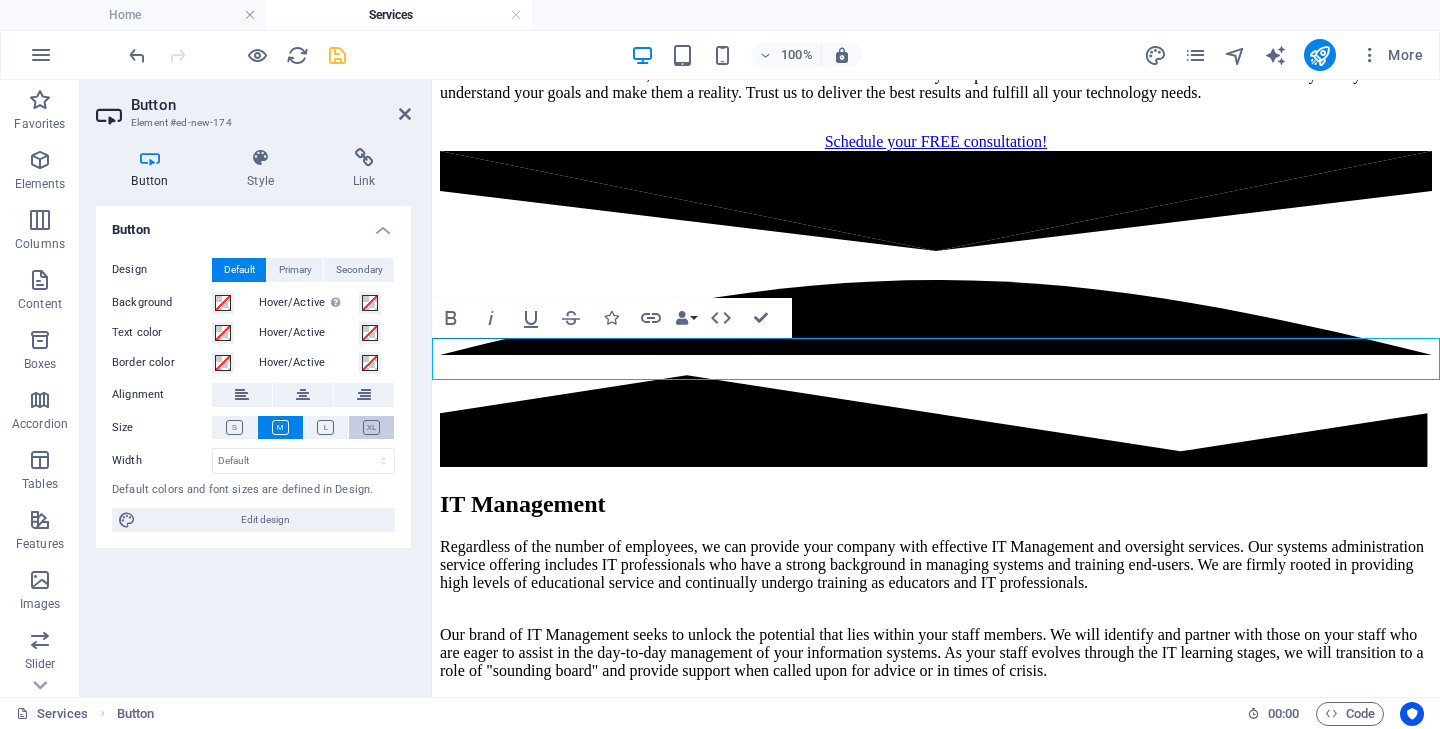 click at bounding box center [371, 427] 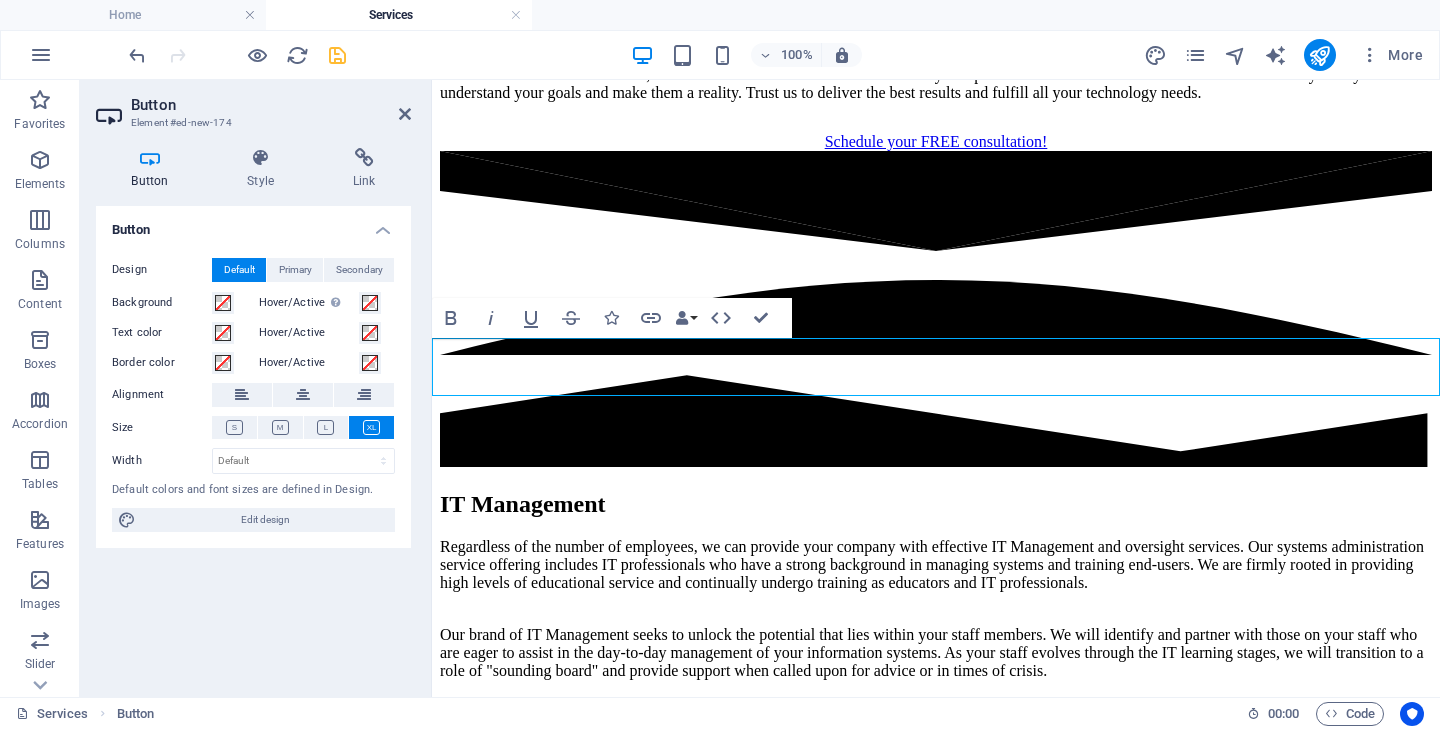 type 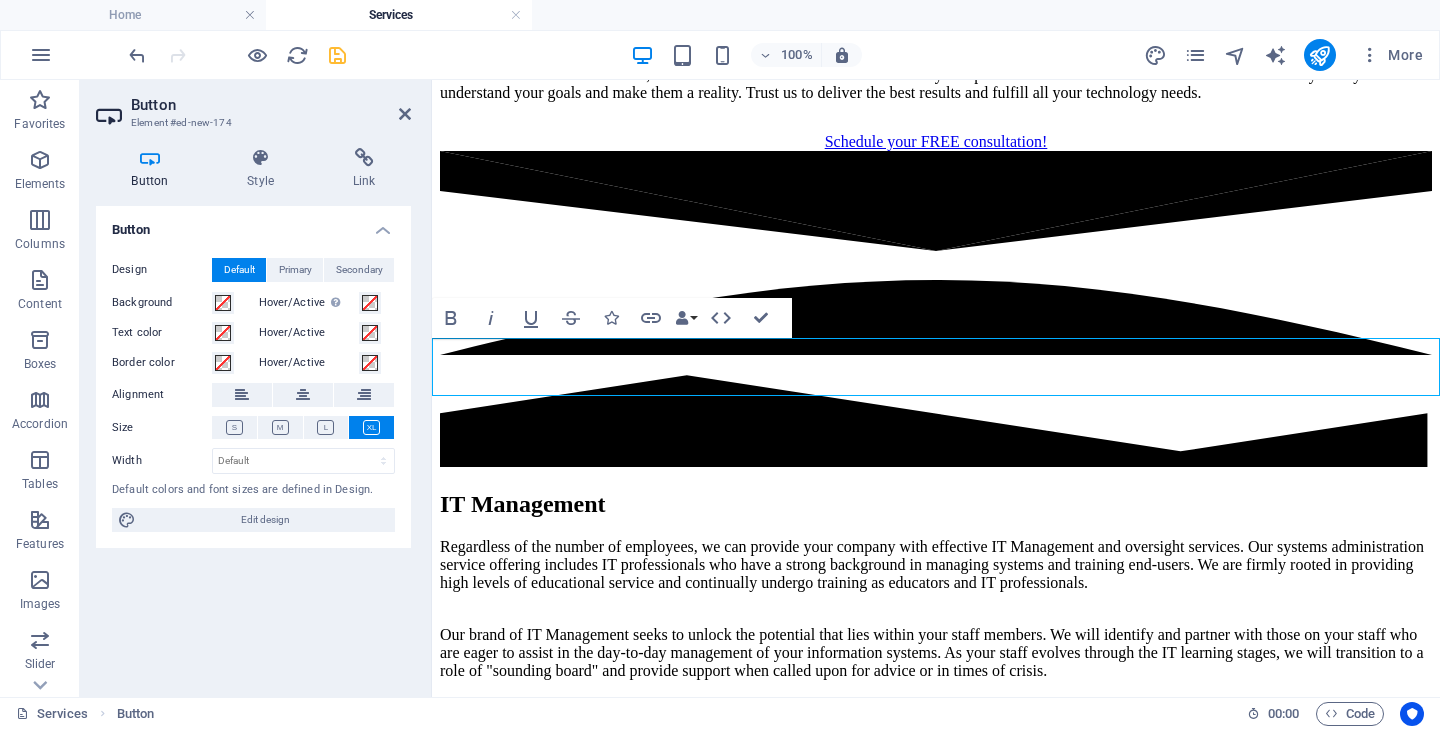 click on "Schedule your FREE consultation." at bounding box center (550, 8334) 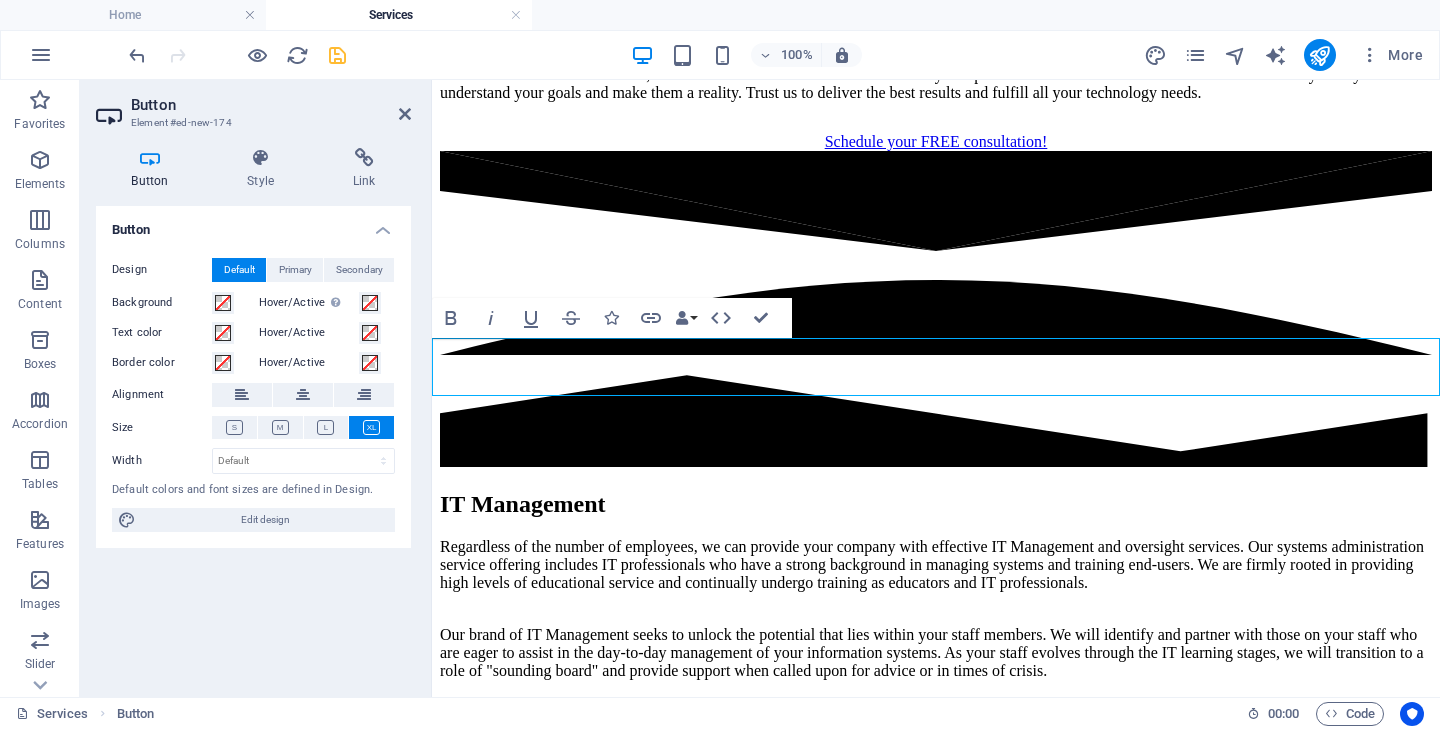click on "Schedule your FREE consultation." at bounding box center [550, 8334] 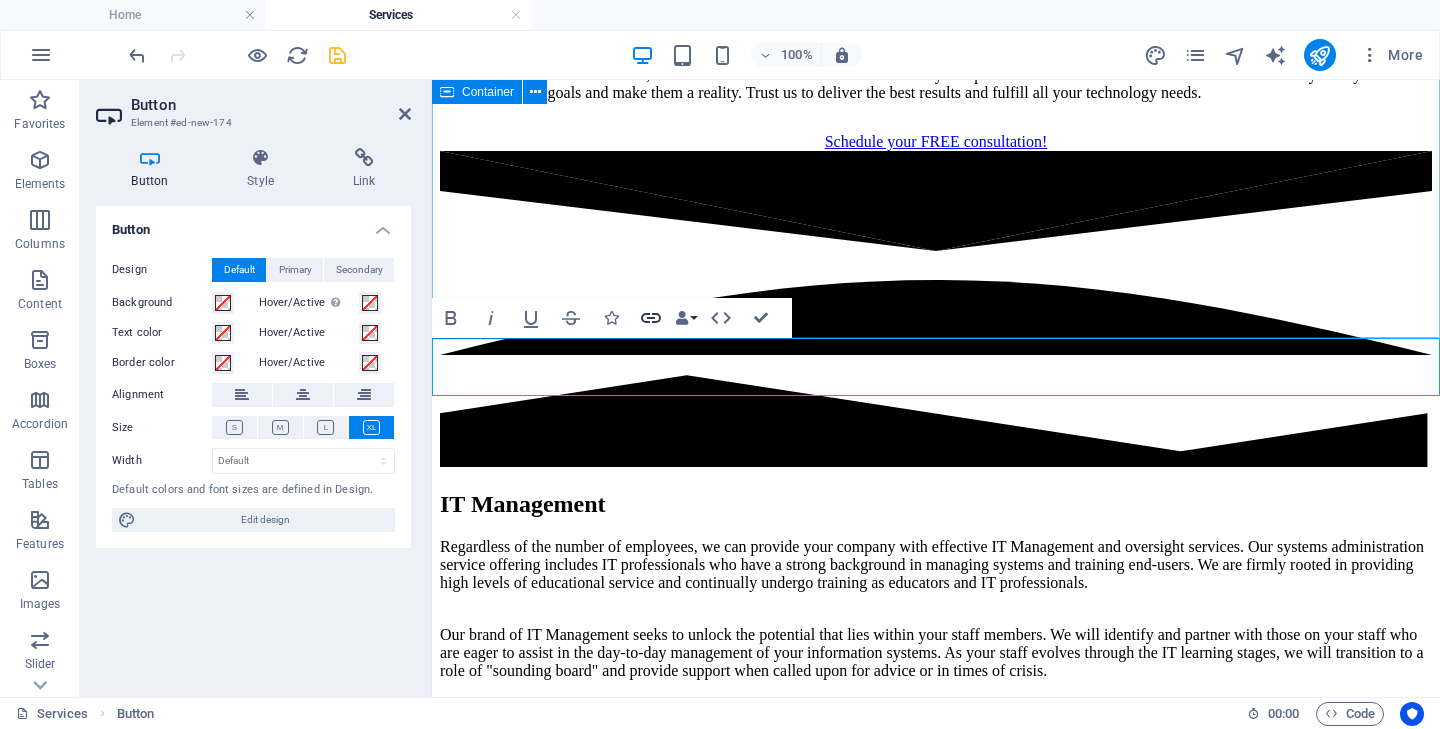 click 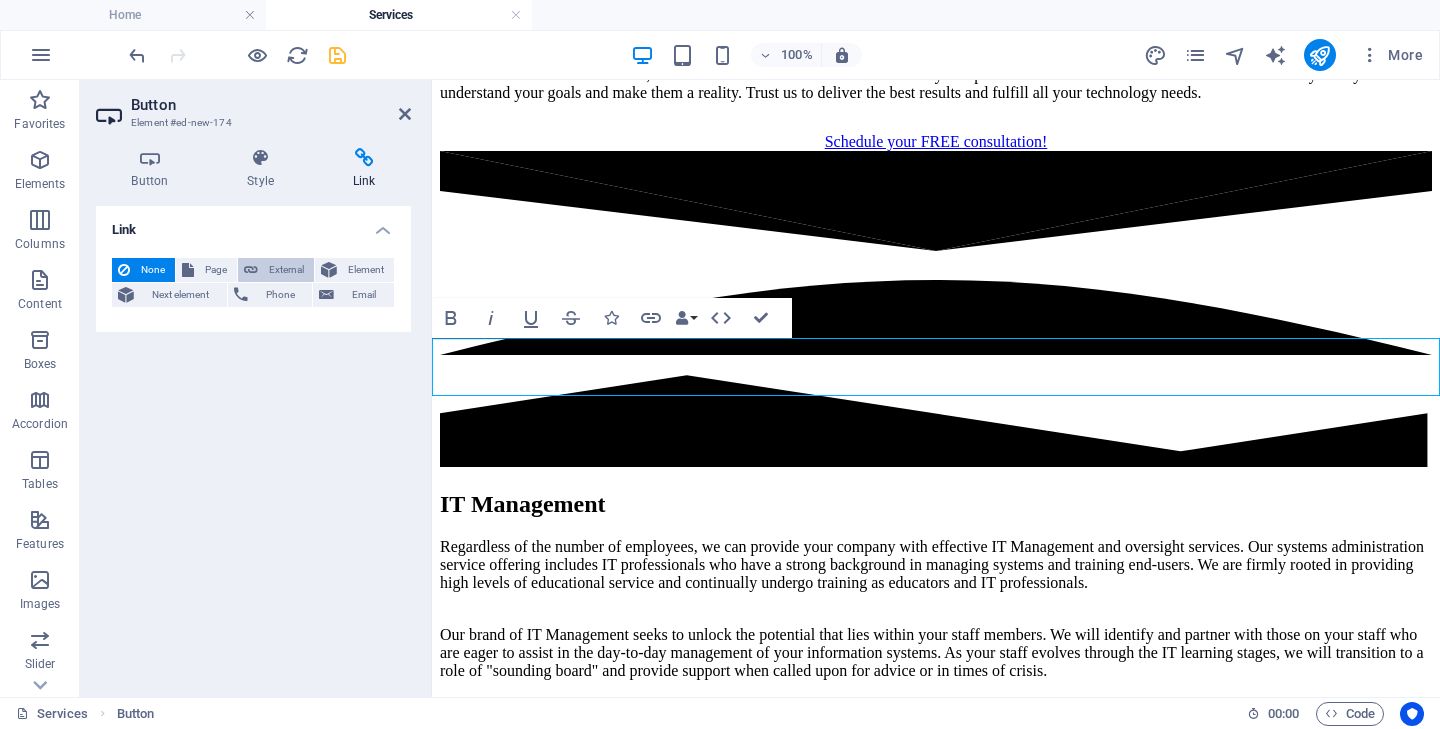 click on "External" at bounding box center (286, 270) 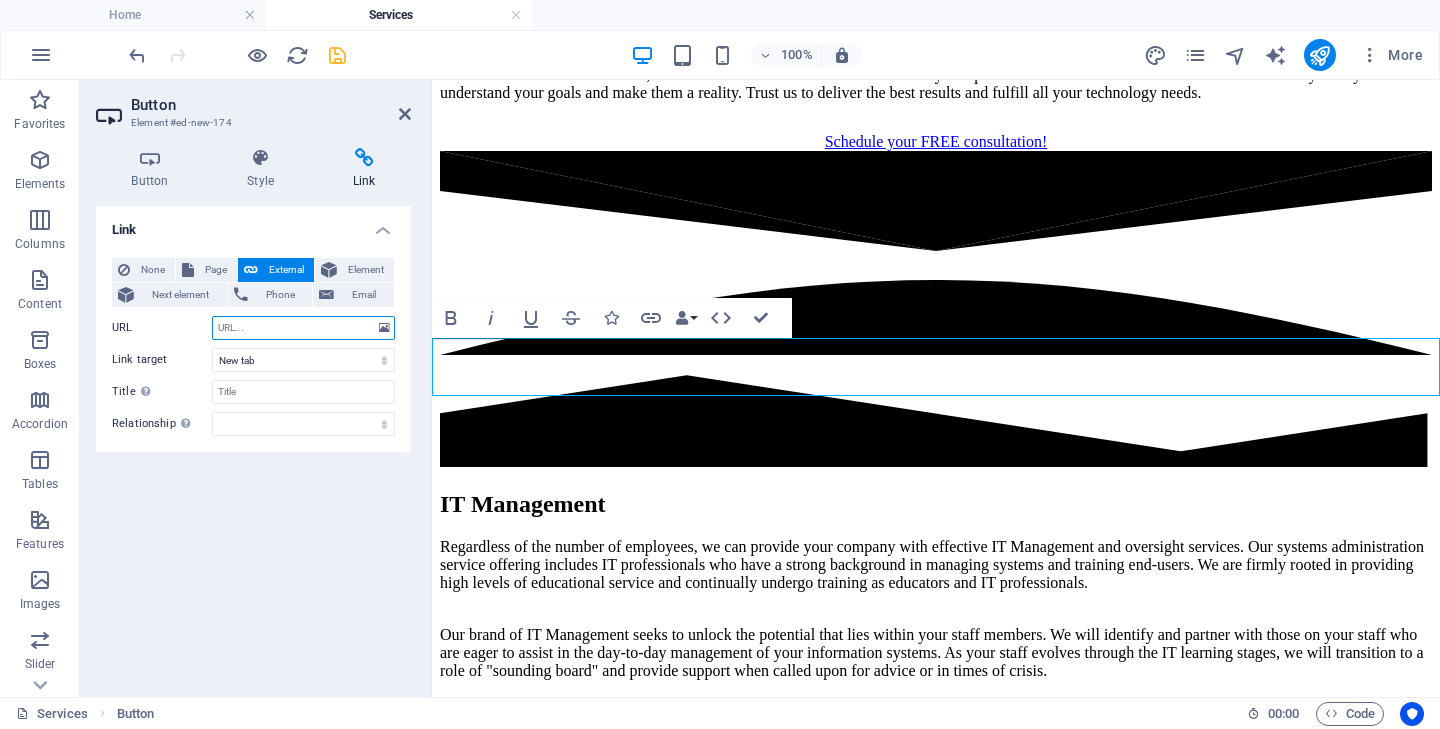 click on "URL" at bounding box center [303, 328] 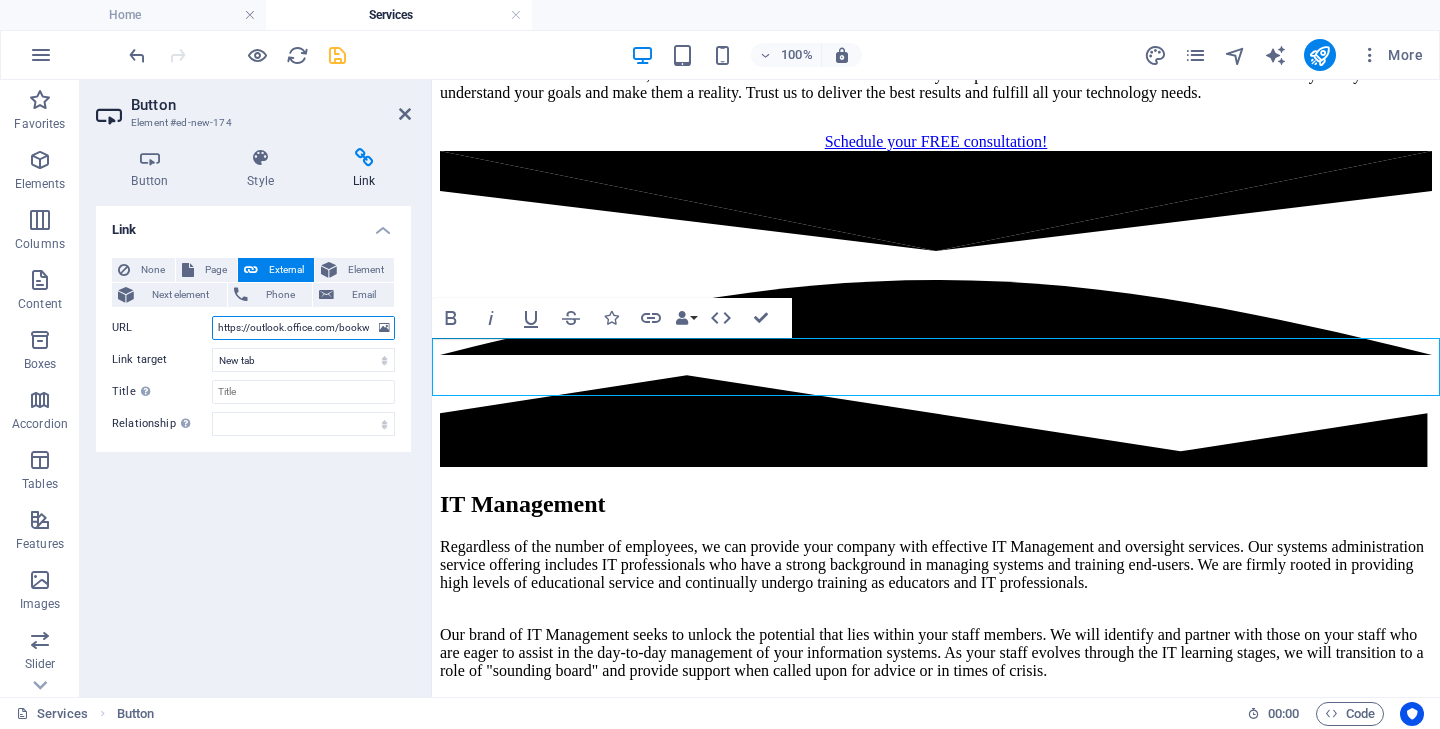 type on "https://outlook.office.com/bookwithme/user/b301b9c6441e4ec09ce51e56a46d5e9b@have.tips?anonymous&ep=plink" 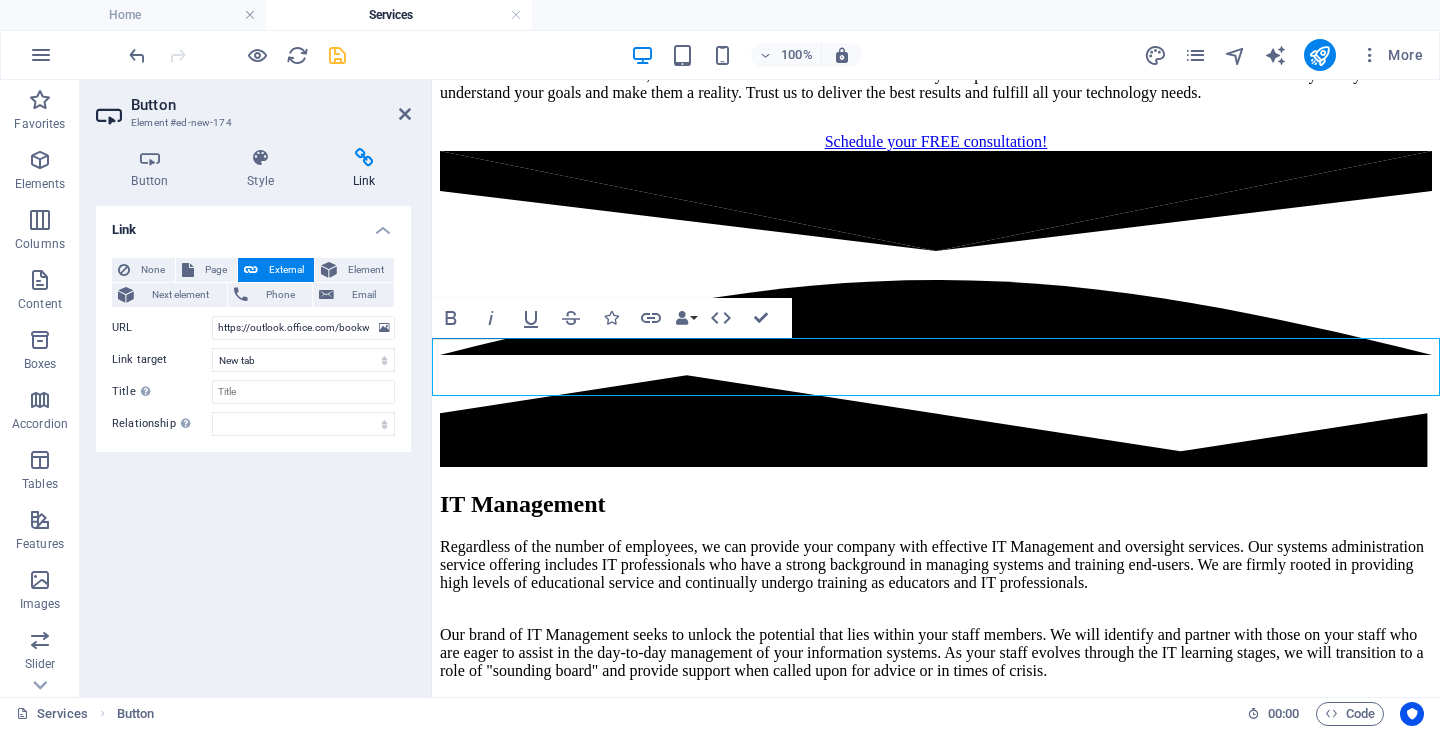 click on "Link None Page External Element Next element Phone Email Page Home Services Element
URL https://outlook.office.com/bookwithme/user/b301b9c6441e4ec09ce51e56a46d5e9b@have.tips?anonymous&ep=plink Phone Email Link target New tab Same tab Overlay Title Additional link description, should not be the same as the link text. The title is most often shown as a tooltip text when the mouse moves over the element. Leave empty if uncertain. Relationship Sets the  relationship of this link to the link target . For example, the value "nofollow" instructs search engines not to follow the link. Can be left empty. alternate author bookmark external help license next nofollow noreferrer noopener prev search tag" at bounding box center (253, 443) 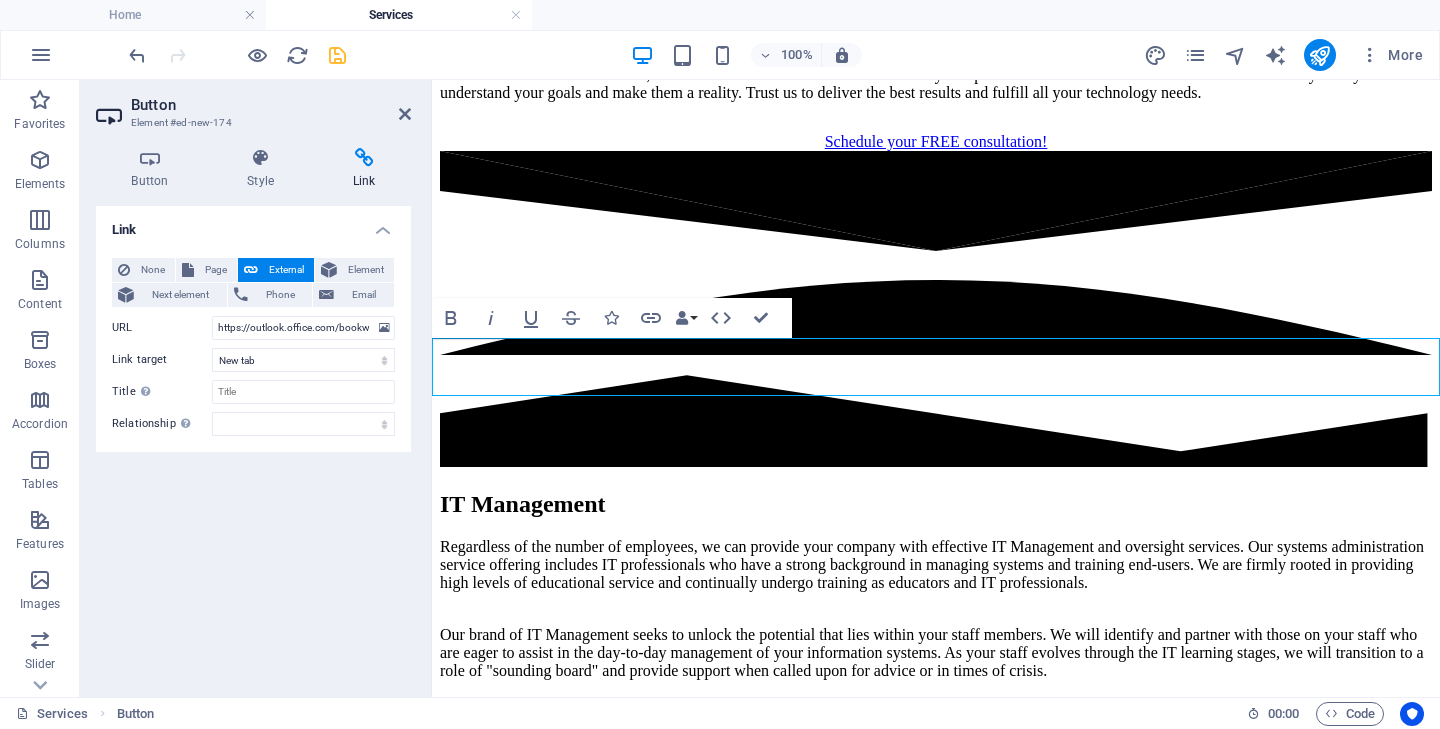 click at bounding box center (936, 8499) 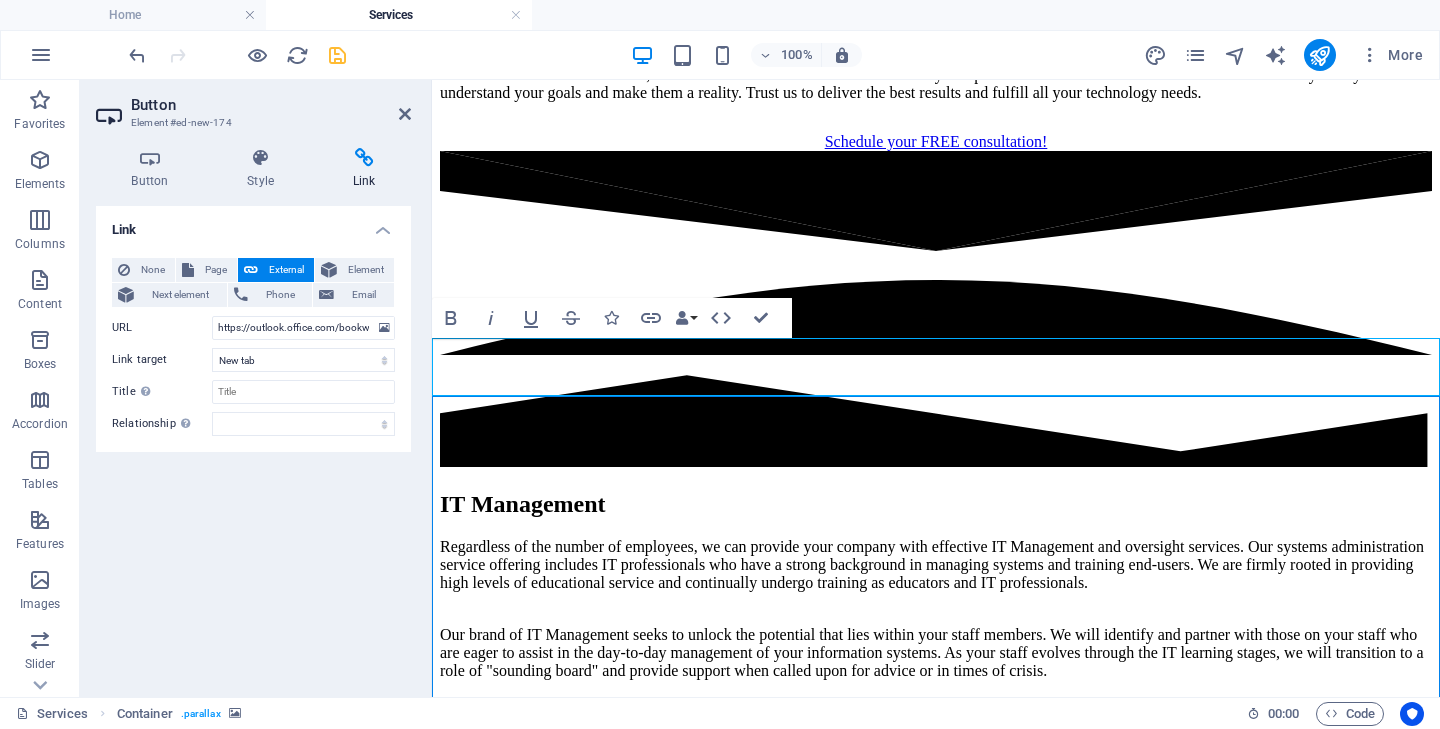 click at bounding box center [936, 8499] 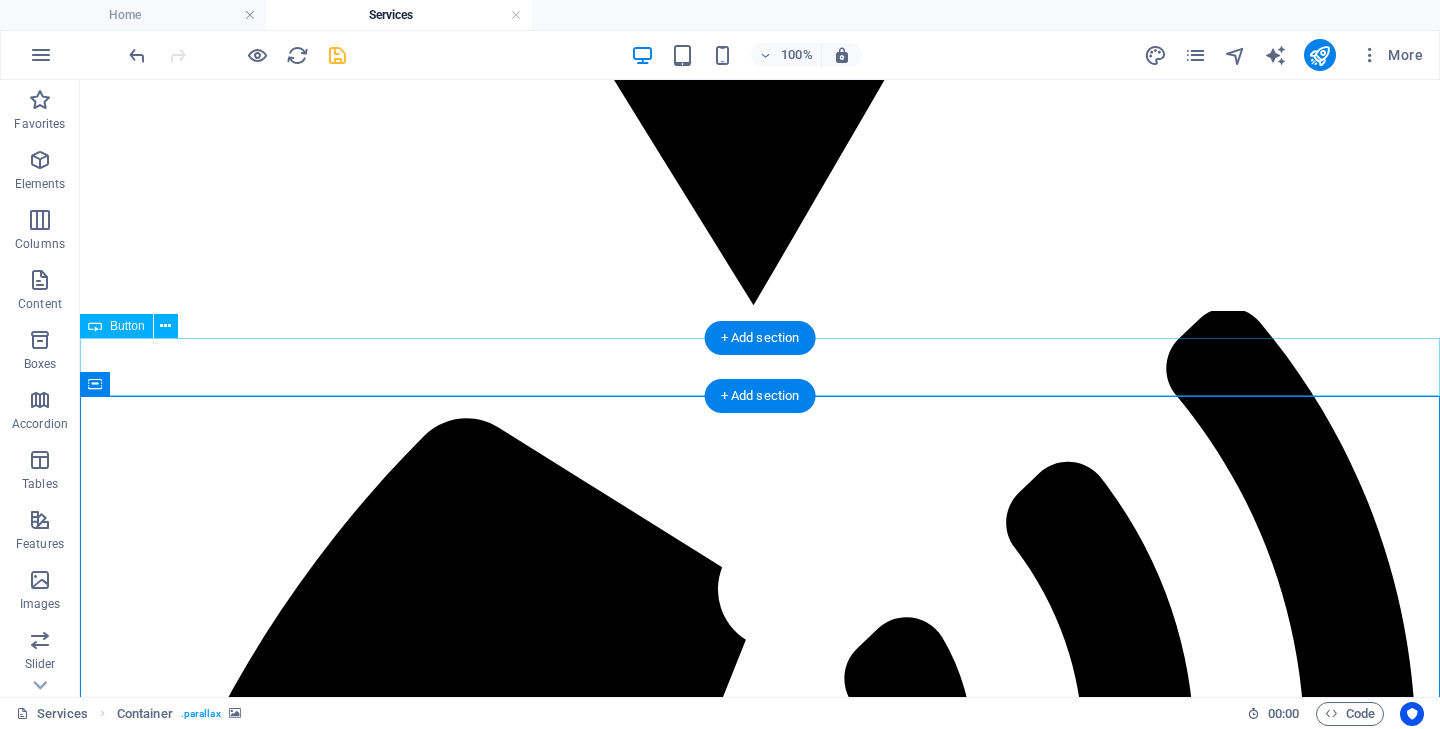 click on "Schedule your FREE consultation." at bounding box center (760, 10233) 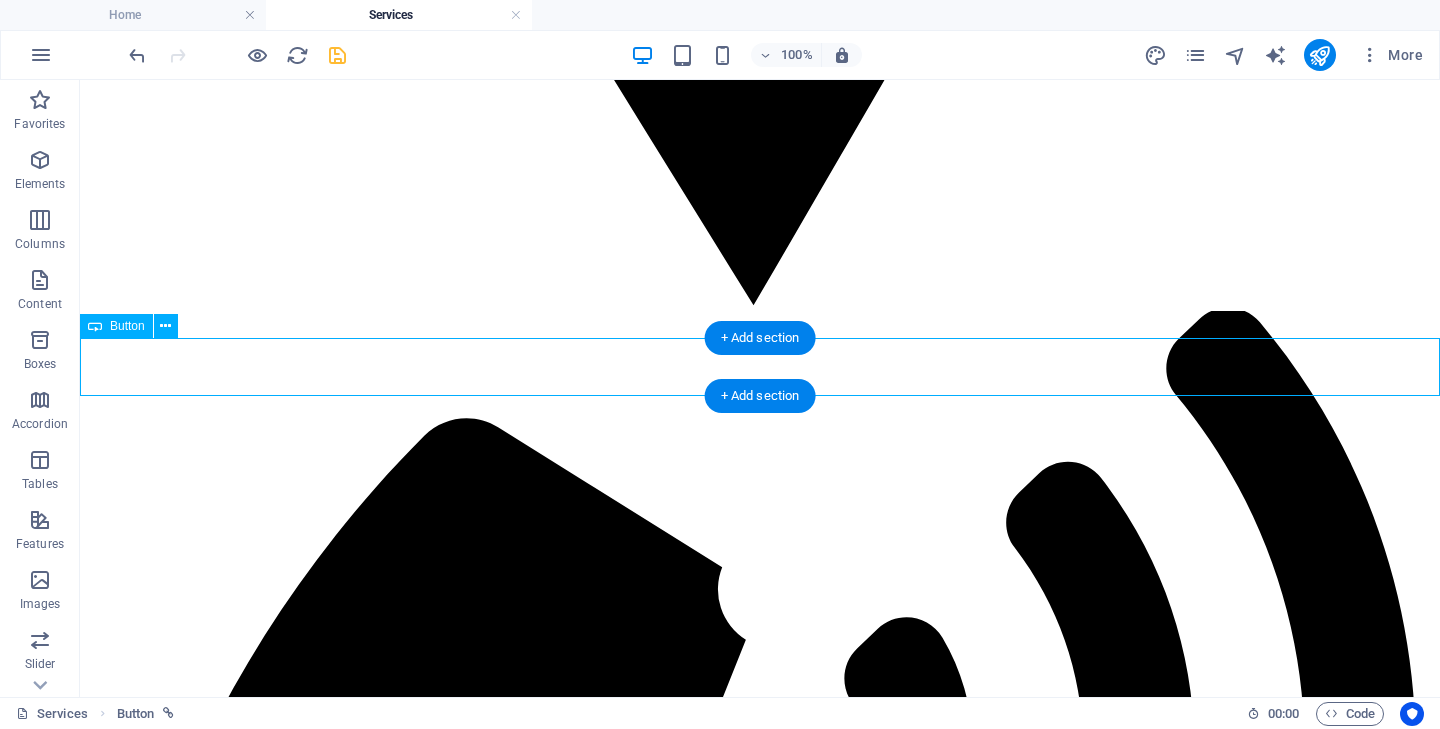 click on "Schedule your FREE consultation." at bounding box center (760, 10233) 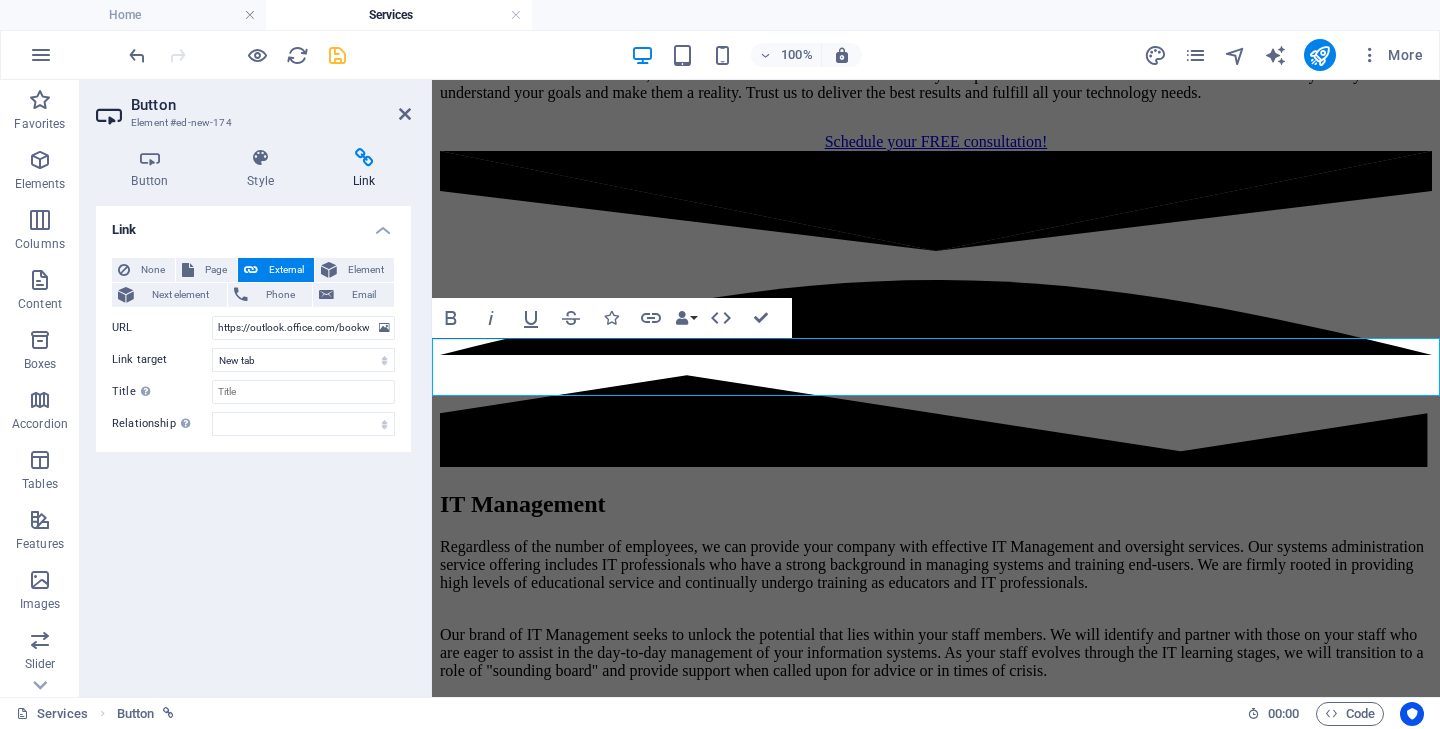 click on "Schedule your FREE consultation." at bounding box center [550, 8334] 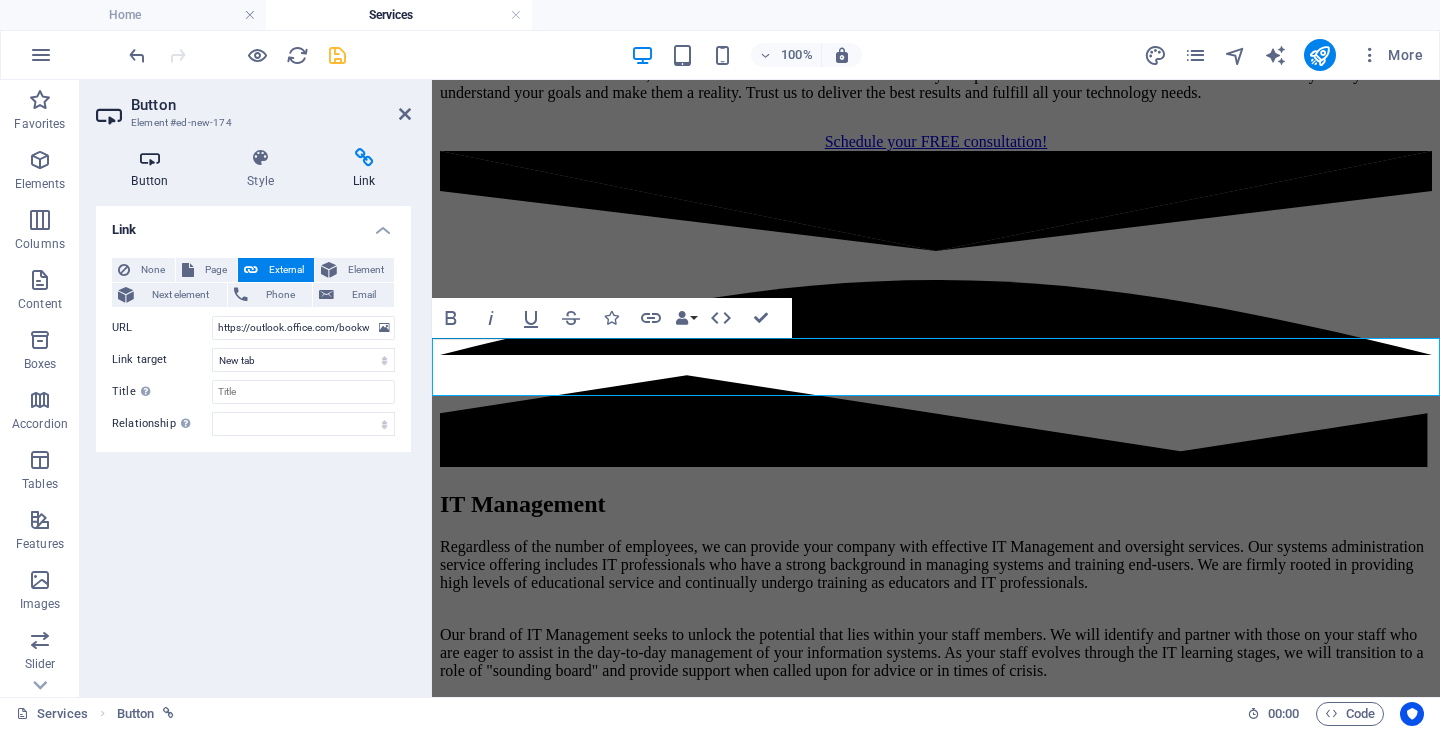 click on "Button" at bounding box center [154, 169] 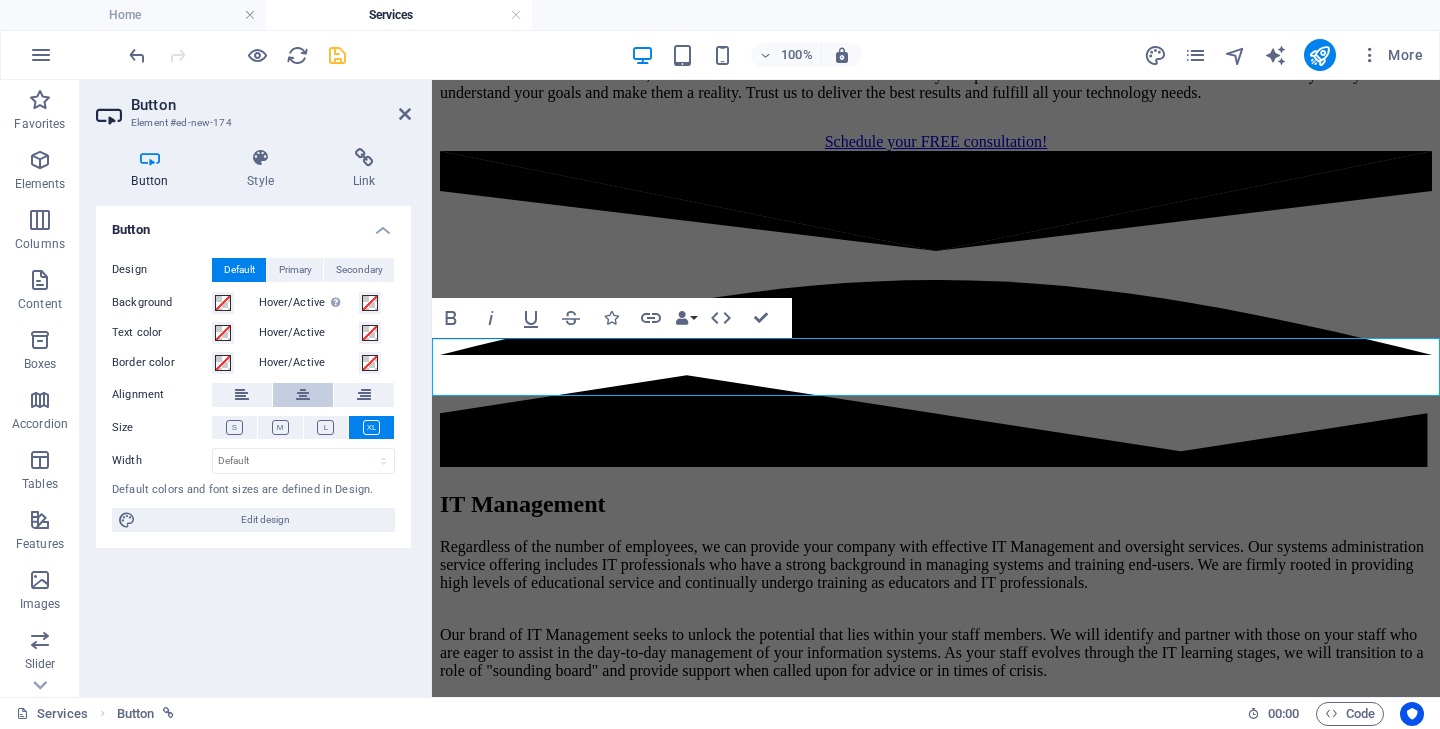 click at bounding box center (303, 395) 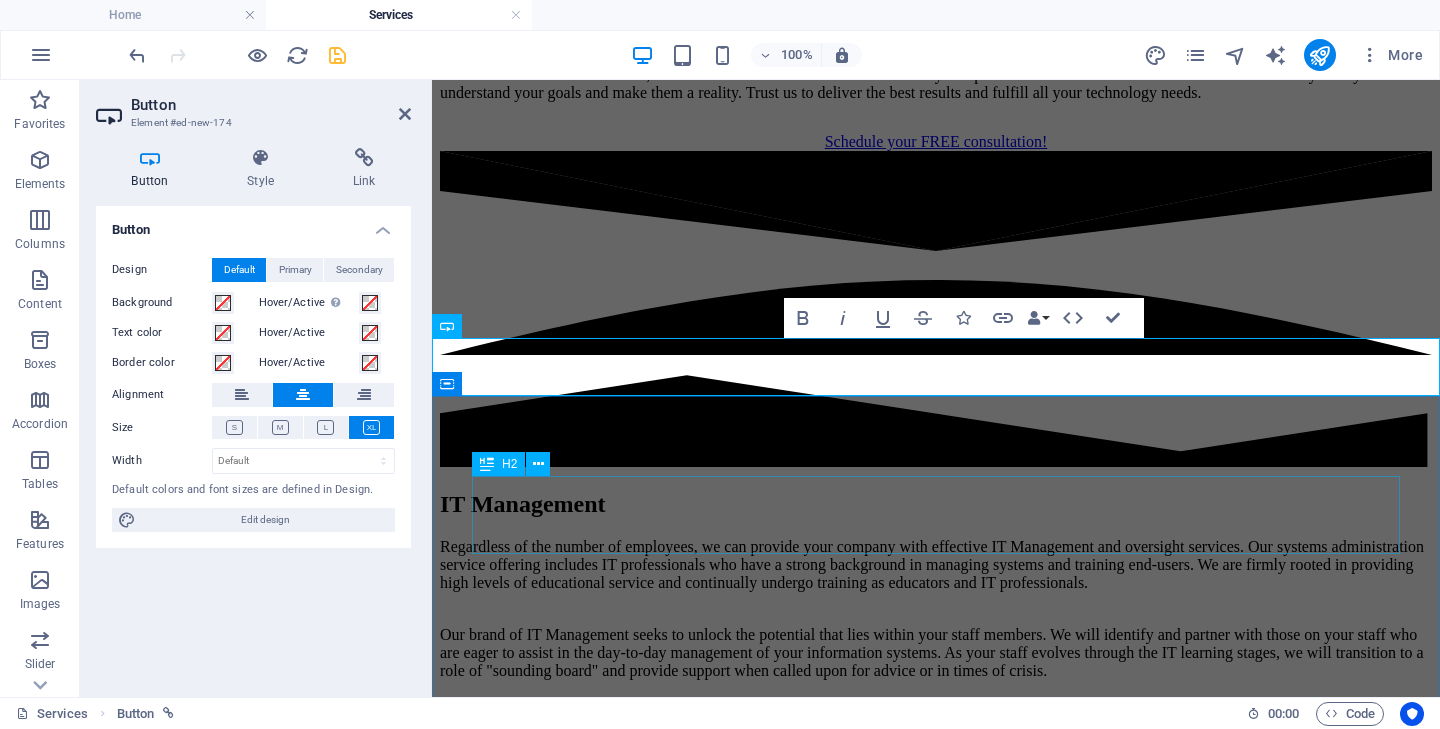 click on "FAQs" at bounding box center (936, 9032) 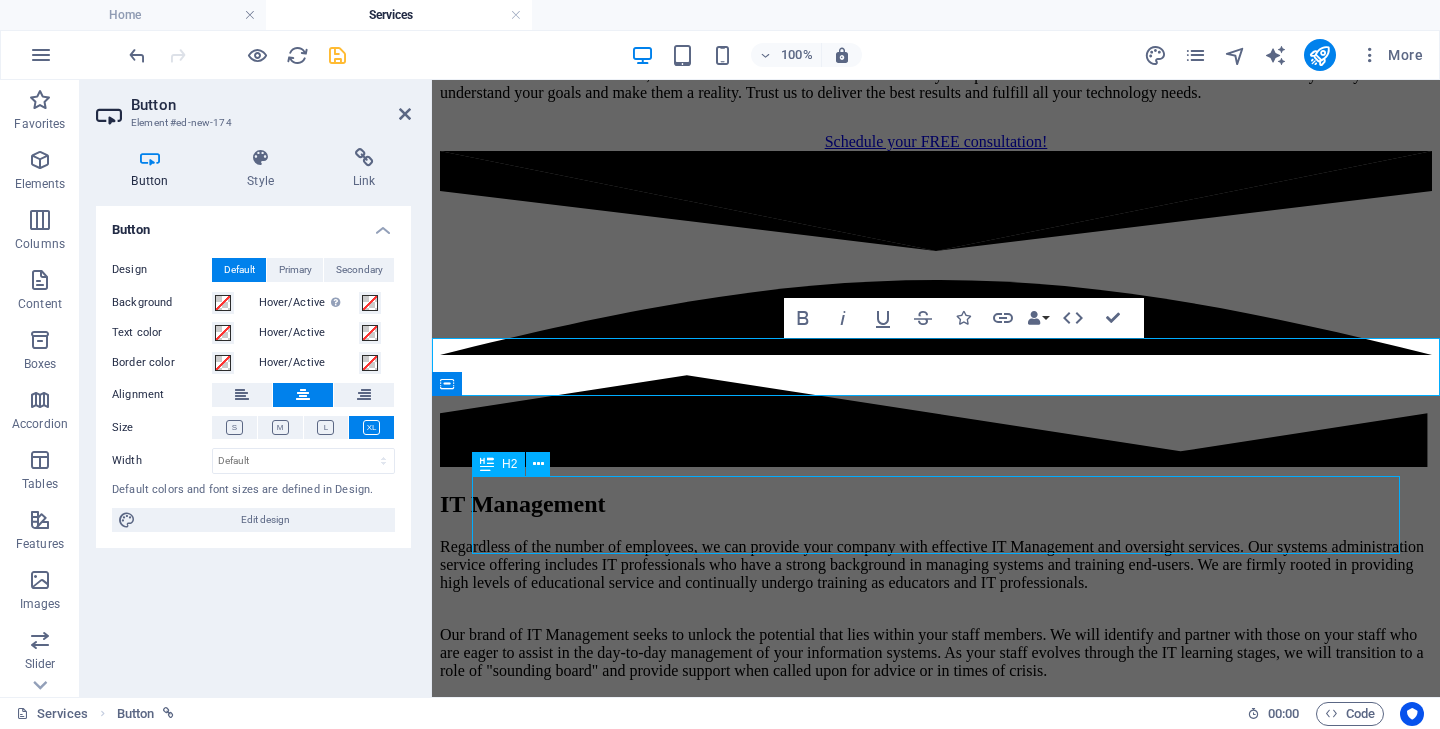 click on "FAQs" at bounding box center (936, 9032) 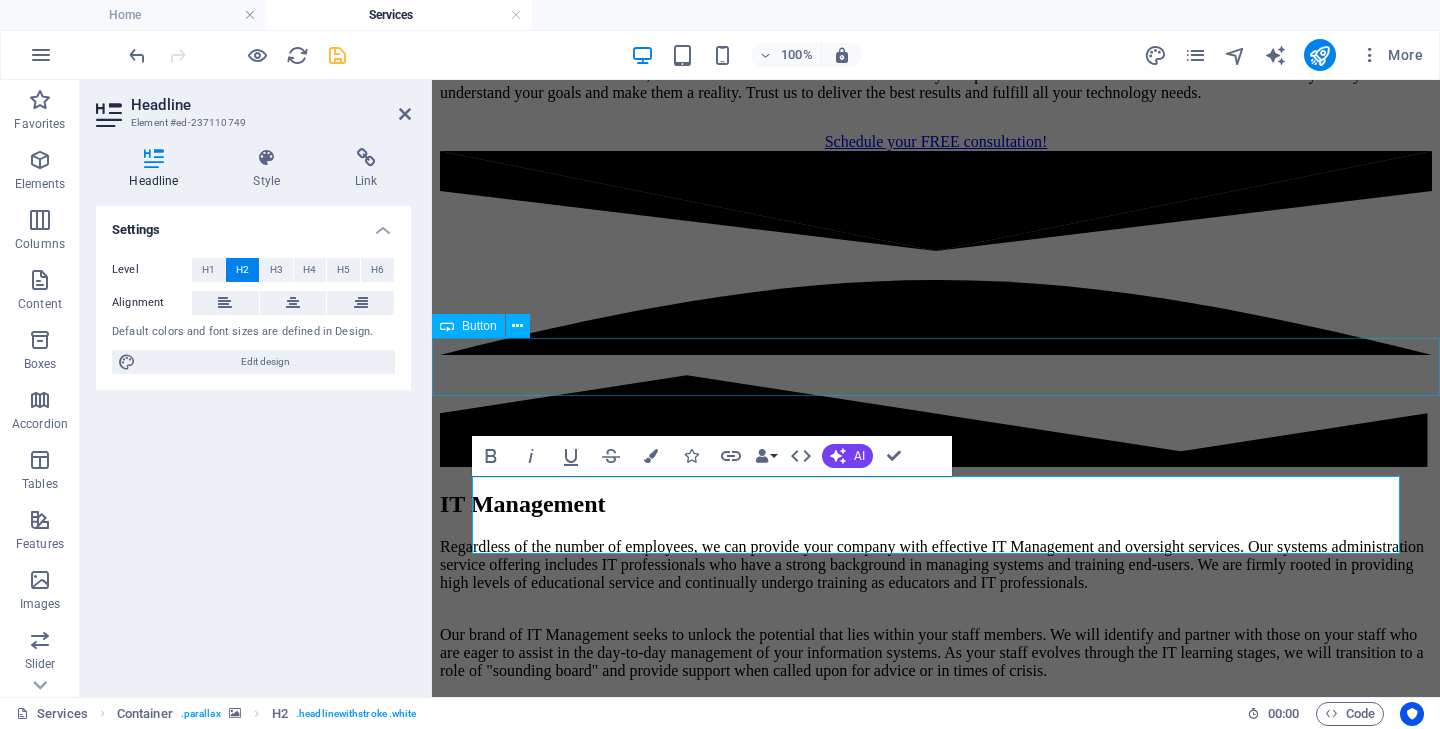 click on "Schedule your FREE consultation." at bounding box center (936, 8335) 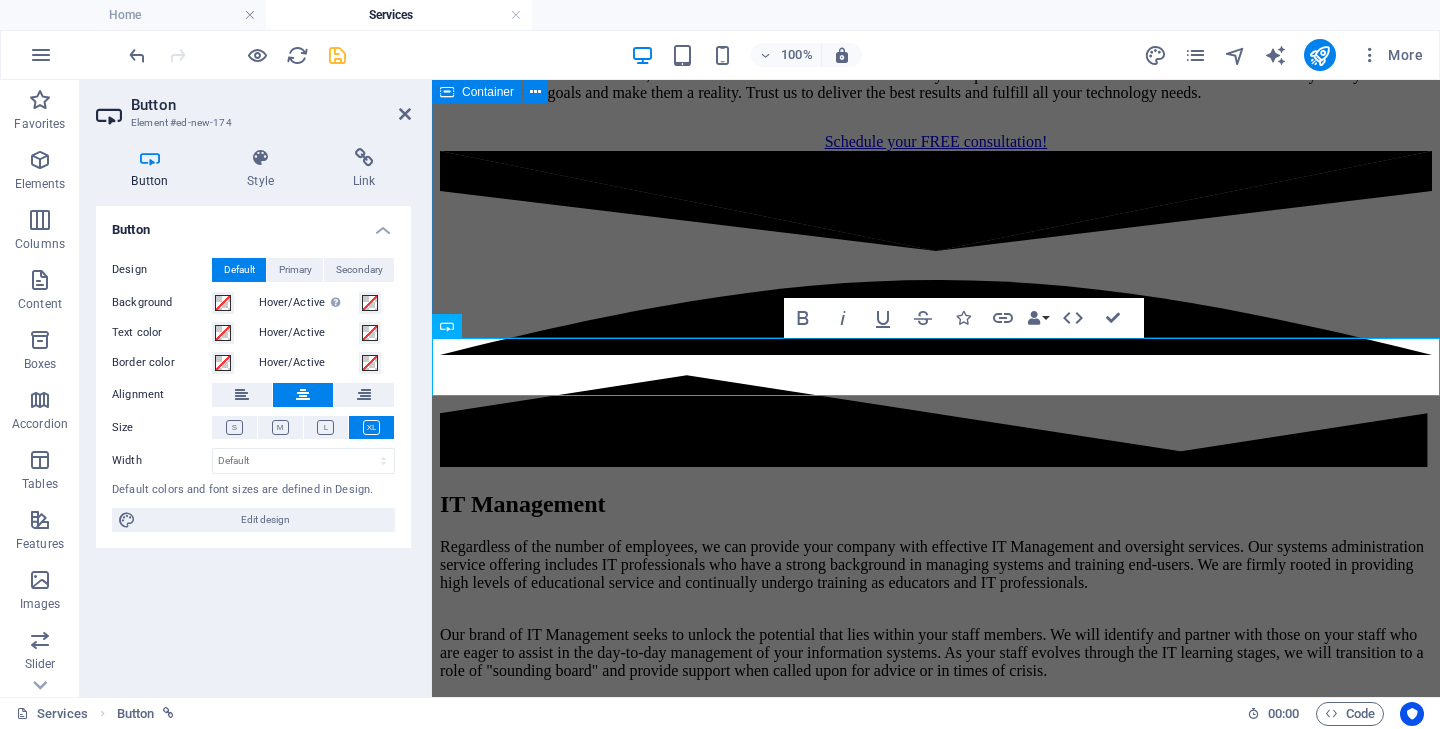 click on "Data Entry & Digitalization of Resources Our team specializes in entering data into Excel and other spreadsheet software, allowing you to have seamless digital access to your company or personal files. Our expertise extends beyond just numerical data, as we also have the capability to digitize pictures, documents, and even sensitive papers like birth certificates or [SOCIAL SECURITY NUMBERS]. One of the key benefits of choosing our services is the security we provide for your information. Once we process your regular or confidential documents, we provide you with a folder that has a unique password, given to you in person. This added layer of security ensures that your data remains safe and protected at all times. If you hire us on a contracting basis, we also offer the option to share a coninuously growing OneDrive or Google Drive folder with you. This allows for even more convenient access to your information, making it easier for you to retrieve and manage your files. Drop content here or  Add elements" at bounding box center (936, 7691) 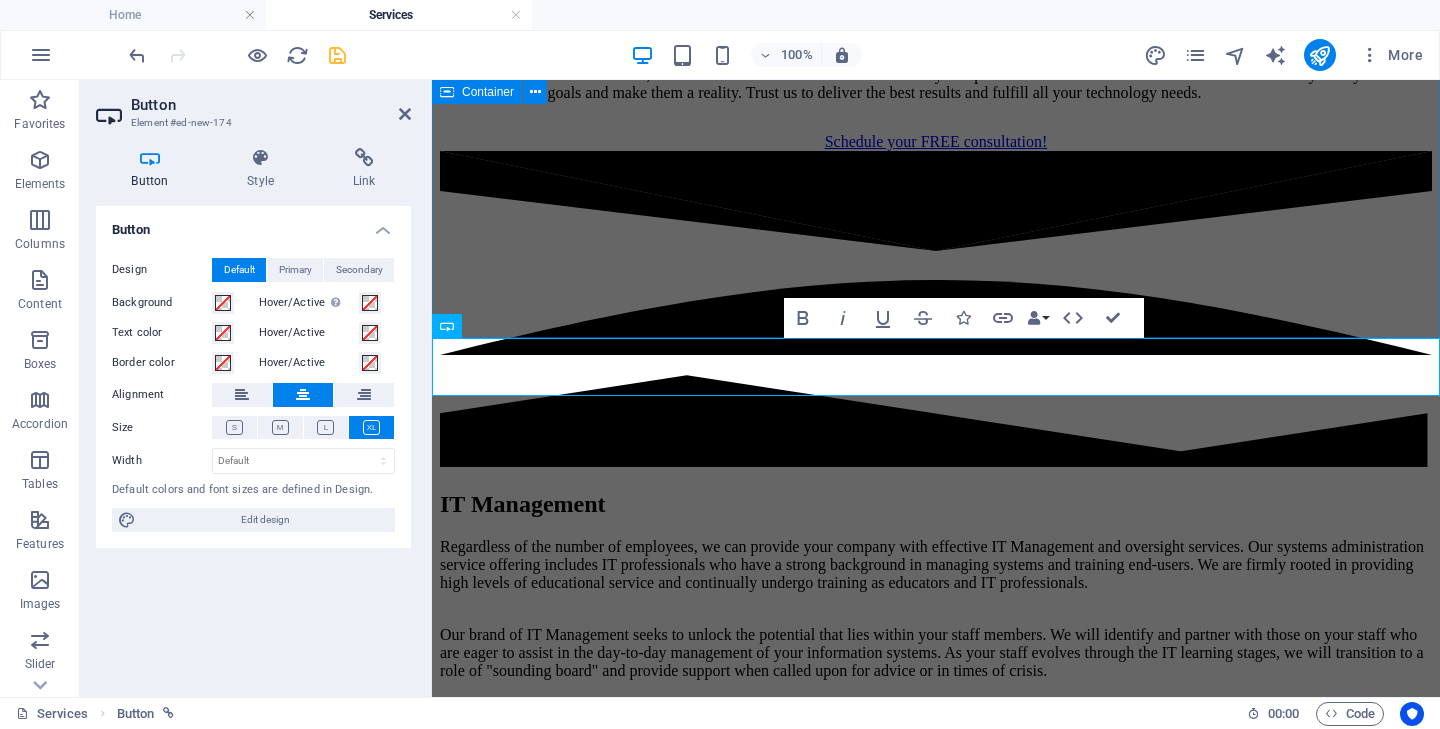 click on "Data Entry & Digitalization of Resources Our team specializes in entering data into Excel and other spreadsheet software, allowing you to have seamless digital access to your company or personal files. Our expertise extends beyond just numerical data, as we also have the capability to digitize pictures, documents, and even sensitive papers like birth certificates or [SOCIAL SECURITY NUMBERS]. One of the key benefits of choosing our services is the security we provide for your information. Once we process your regular or confidential documents, we provide you with a folder that has a unique password, given to you in person. This added layer of security ensures that your data remains safe and protected at all times. If you hire us on a contracting basis, we also offer the option to share a coninuously growing OneDrive or Google Drive folder with you. This allows for even more convenient access to your information, making it easier for you to retrieve and manage your files. Drop content here or  Add elements" at bounding box center [936, 7691] 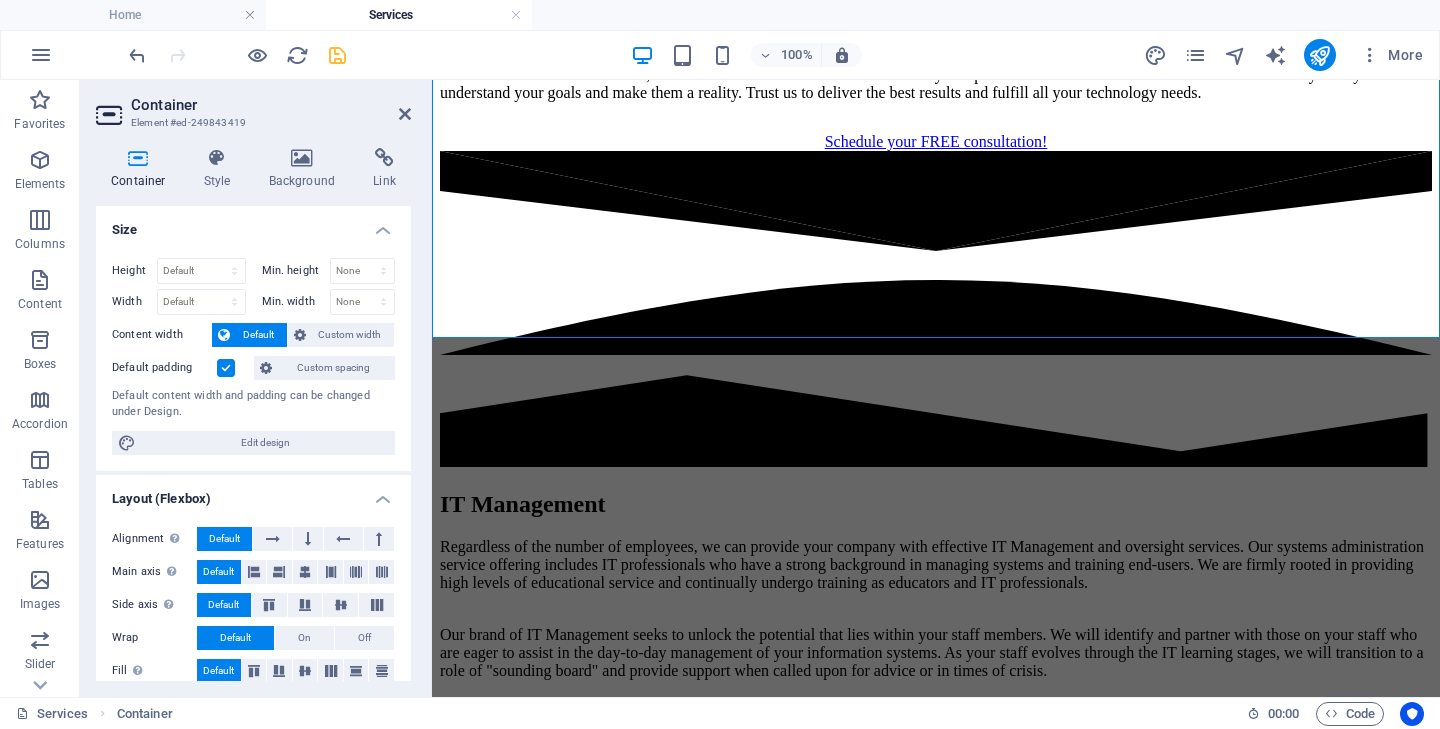 click on "More" at bounding box center (1287, 55) 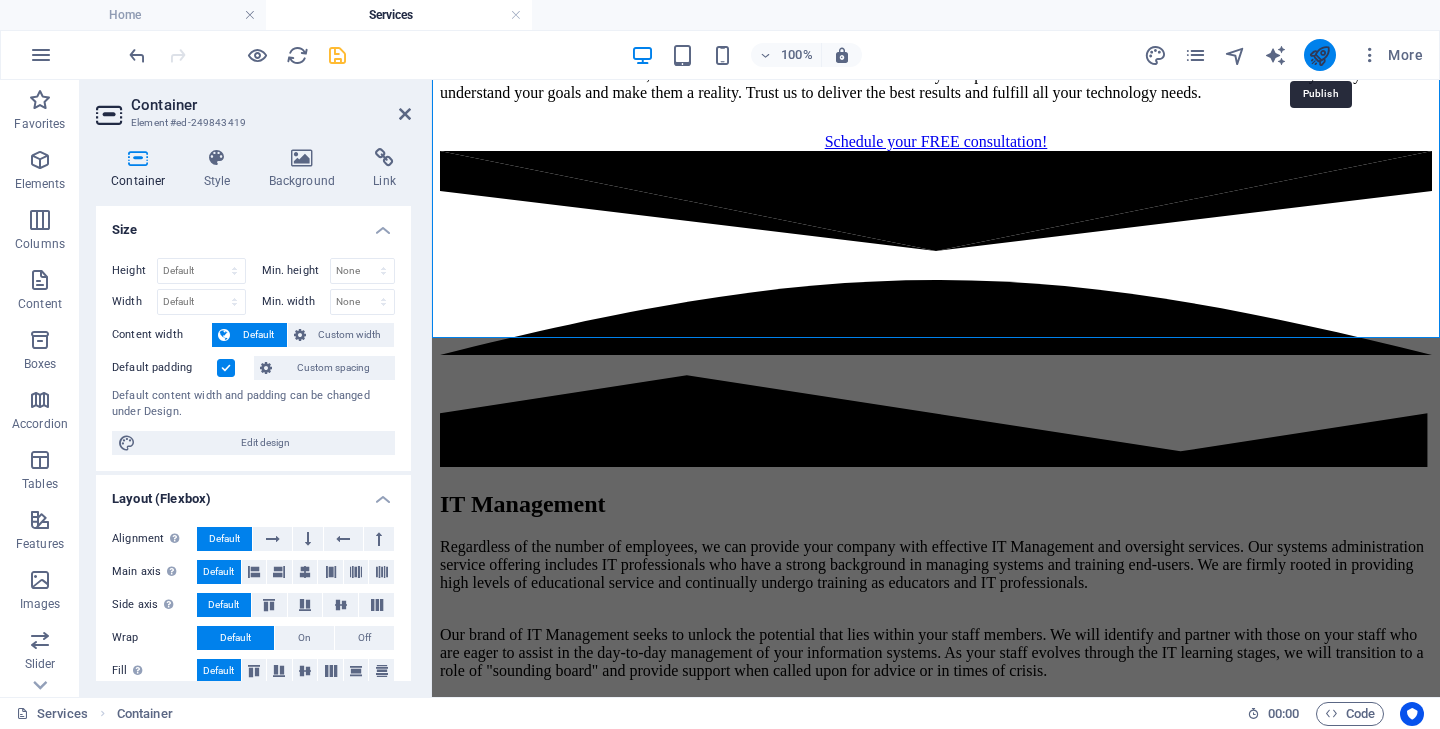 click at bounding box center [1319, 55] 